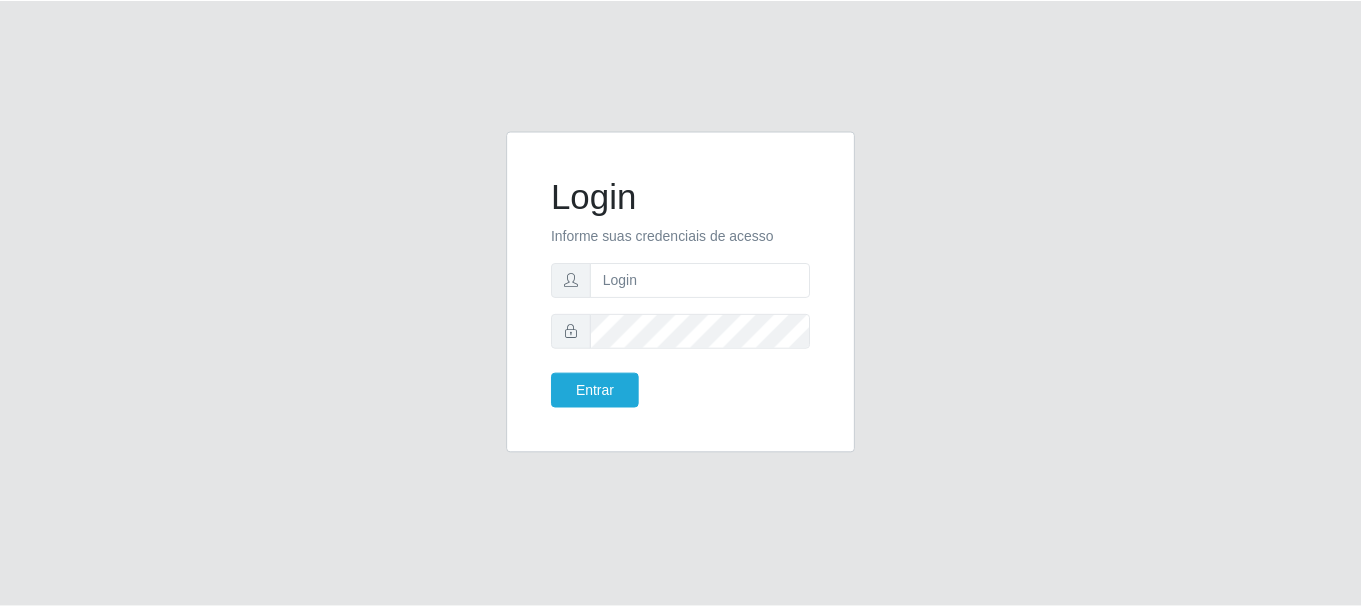 scroll, scrollTop: 0, scrollLeft: 0, axis: both 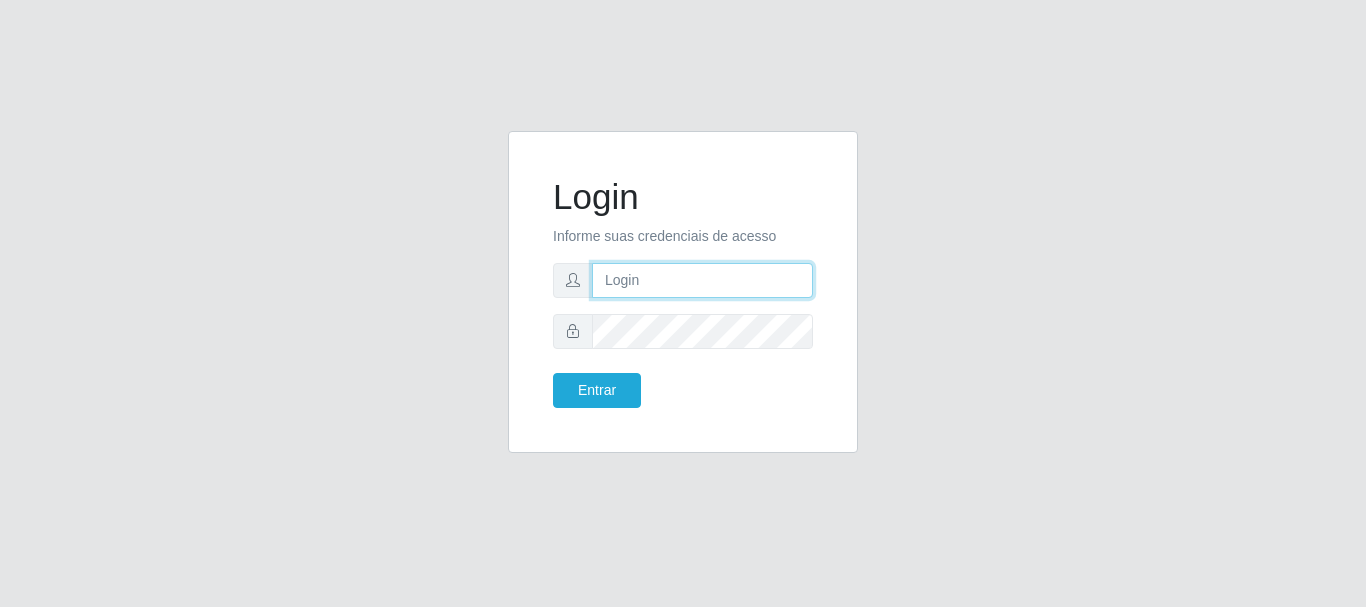 click at bounding box center [702, 280] 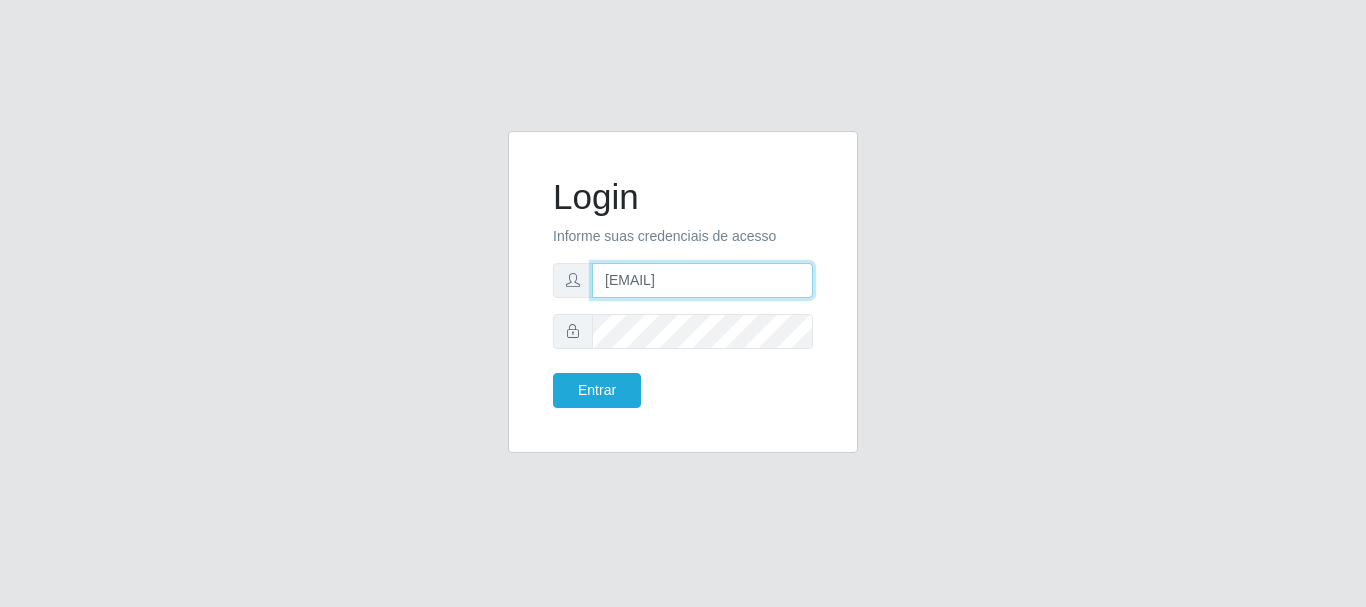 type on "[EMAIL]" 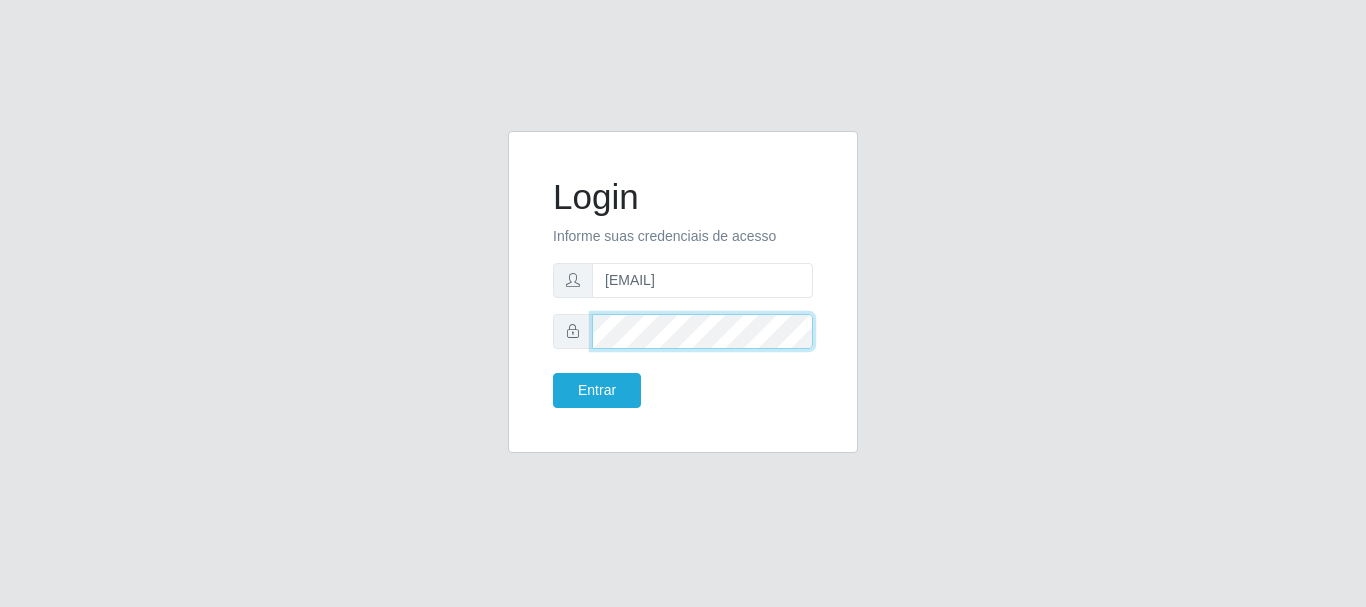 click on "Entrar" at bounding box center (597, 390) 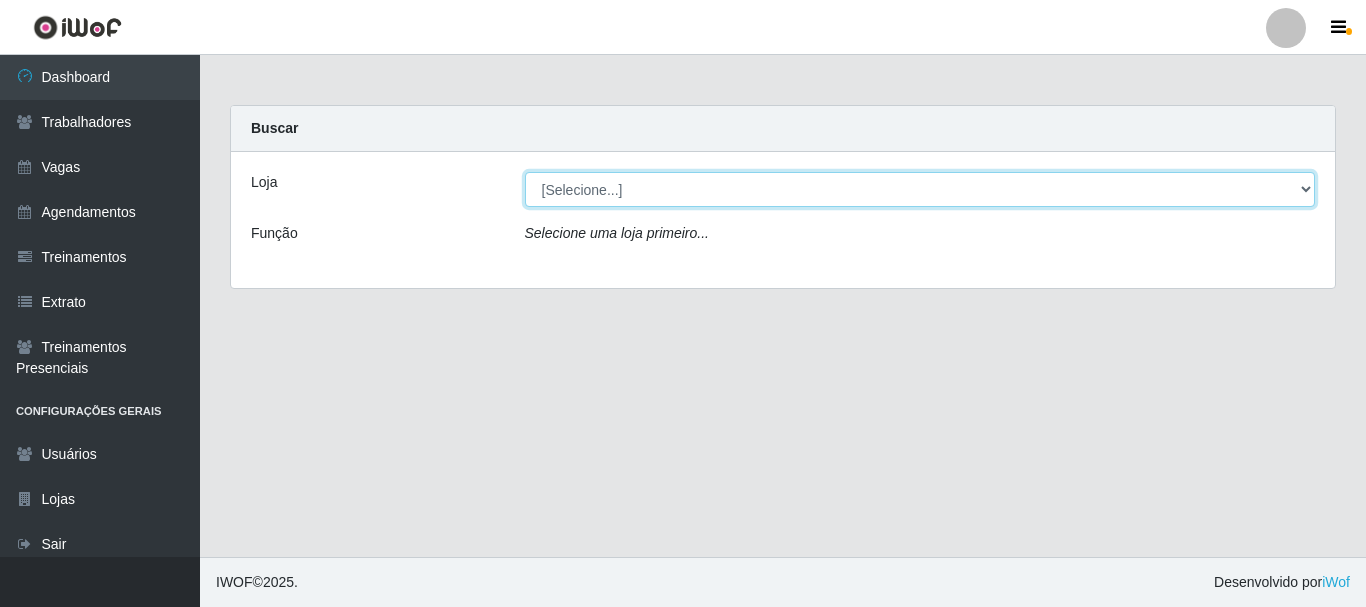 drag, startPoint x: 681, startPoint y: 187, endPoint x: 676, endPoint y: 200, distance: 13.928389 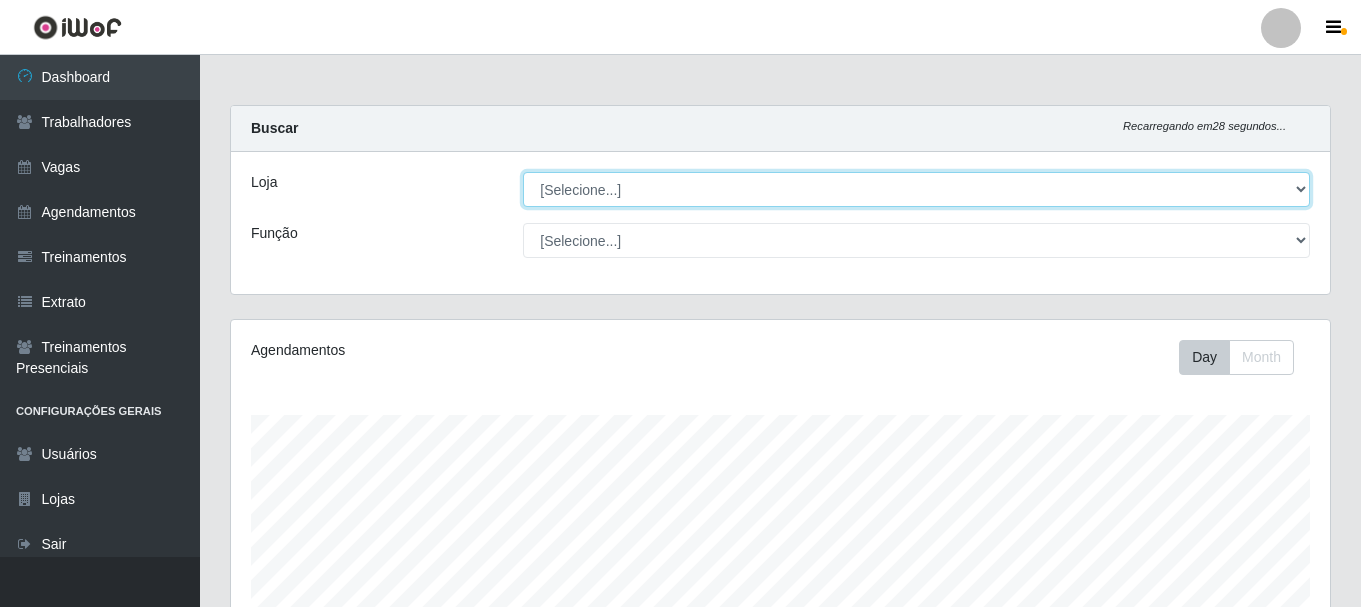 scroll, scrollTop: 999585, scrollLeft: 998901, axis: both 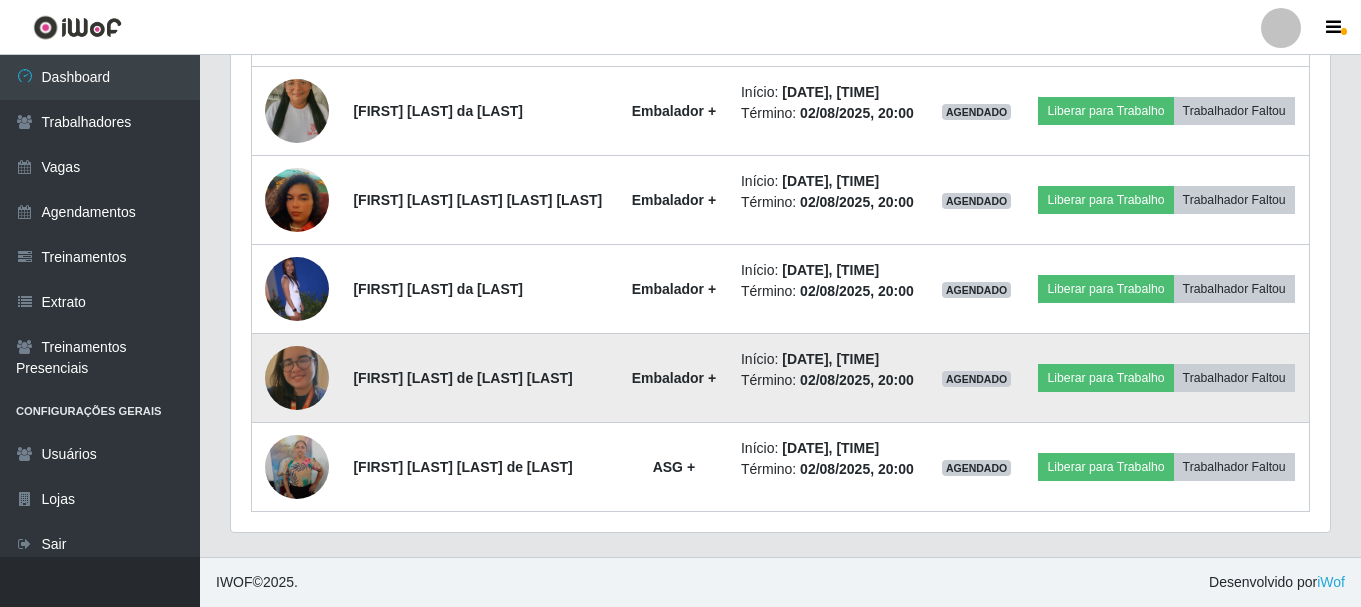 click at bounding box center (297, 378) 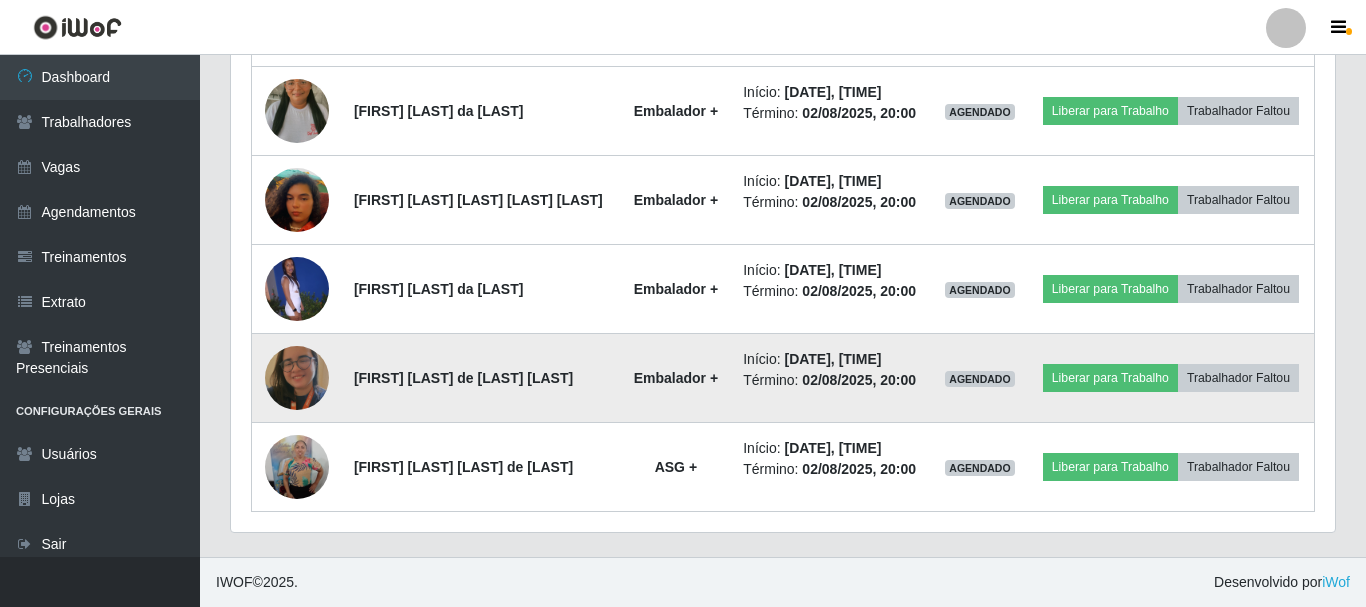 scroll, scrollTop: 999585, scrollLeft: 998911, axis: both 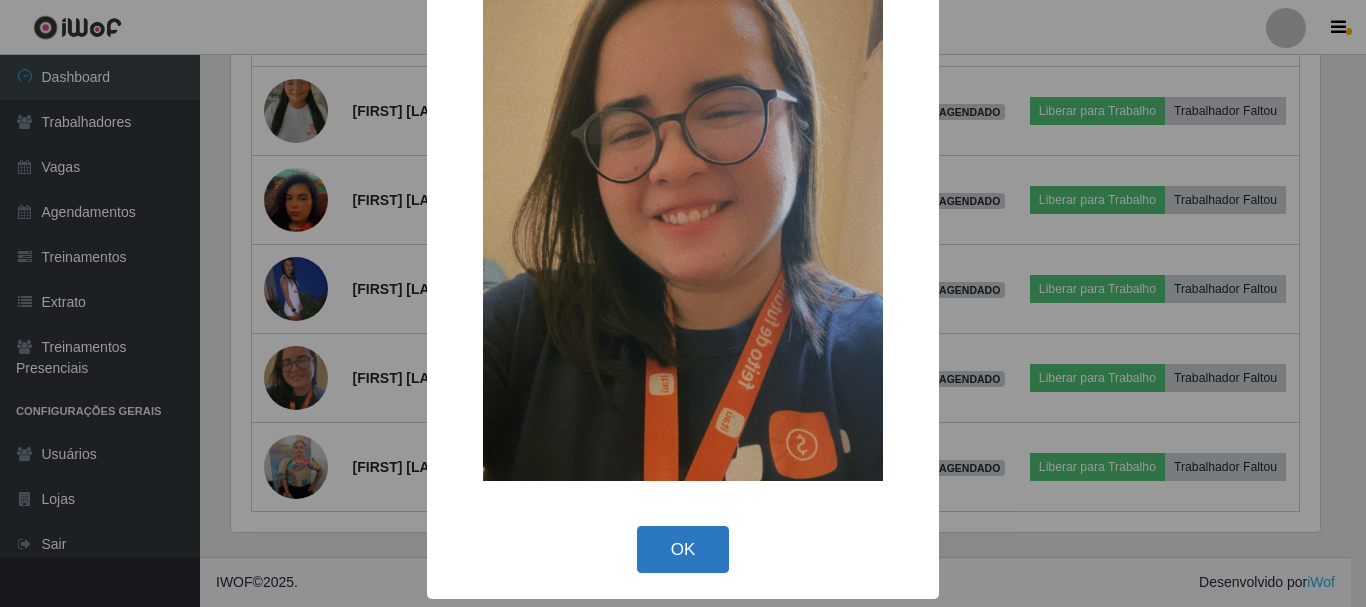 click on "OK" at bounding box center (683, 549) 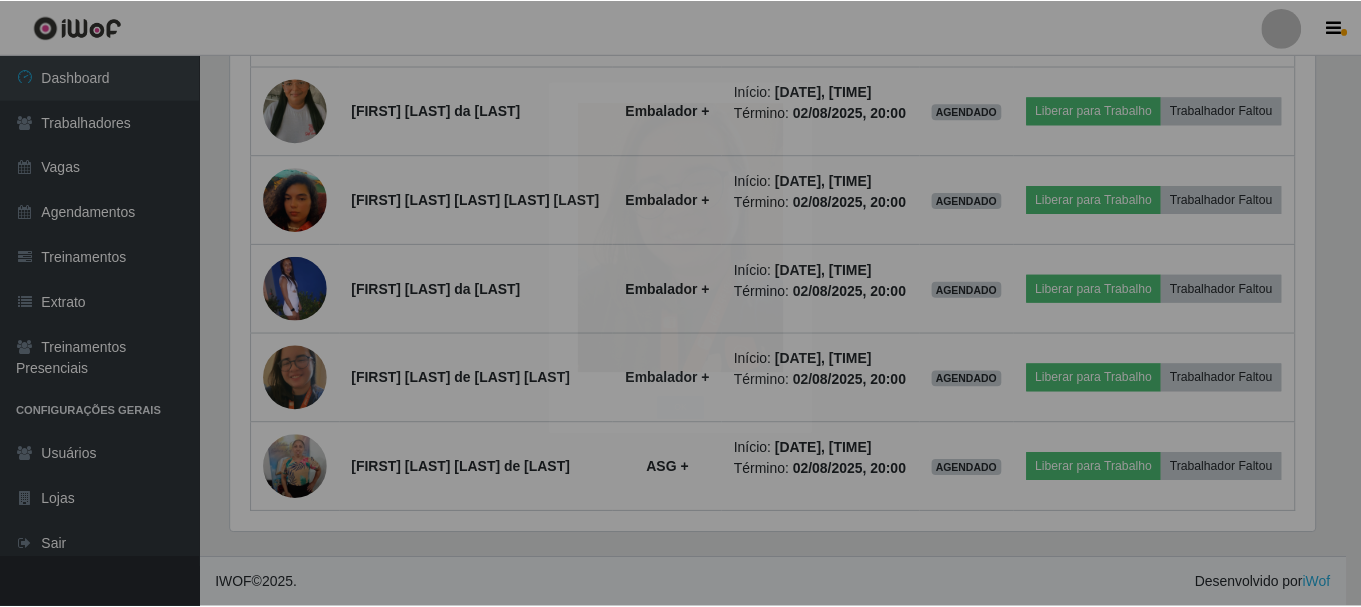 scroll, scrollTop: 999585, scrollLeft: 998901, axis: both 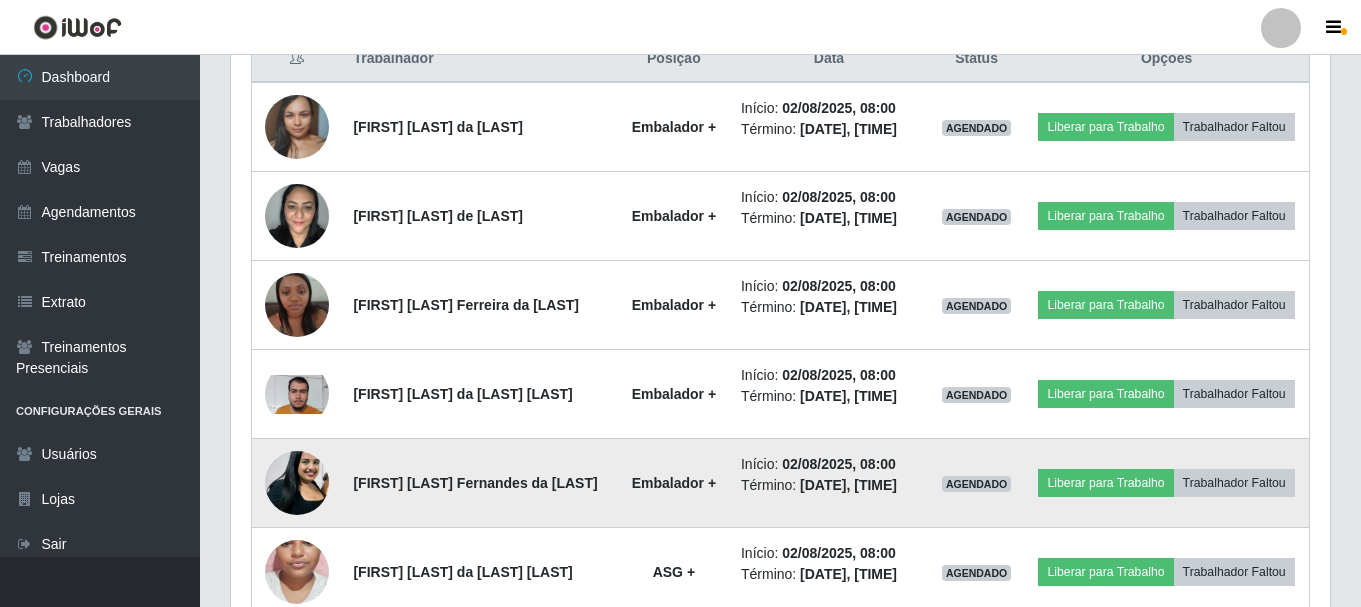 click at bounding box center [297, 483] 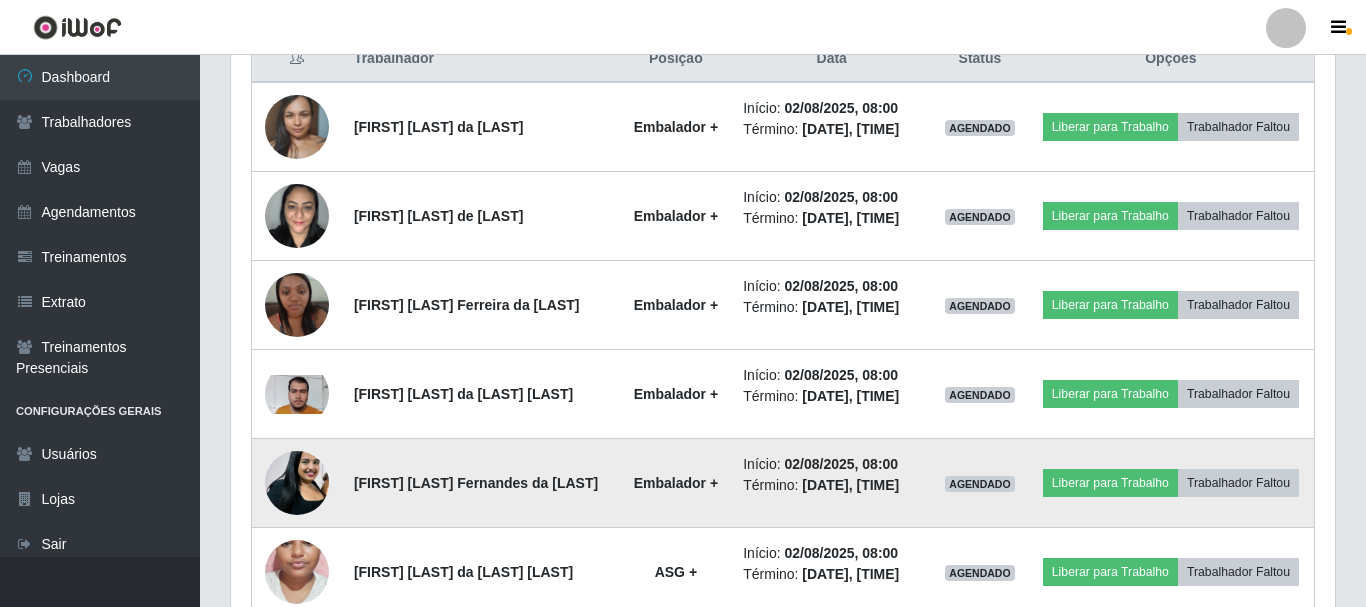 scroll, scrollTop: 999585, scrollLeft: 998911, axis: both 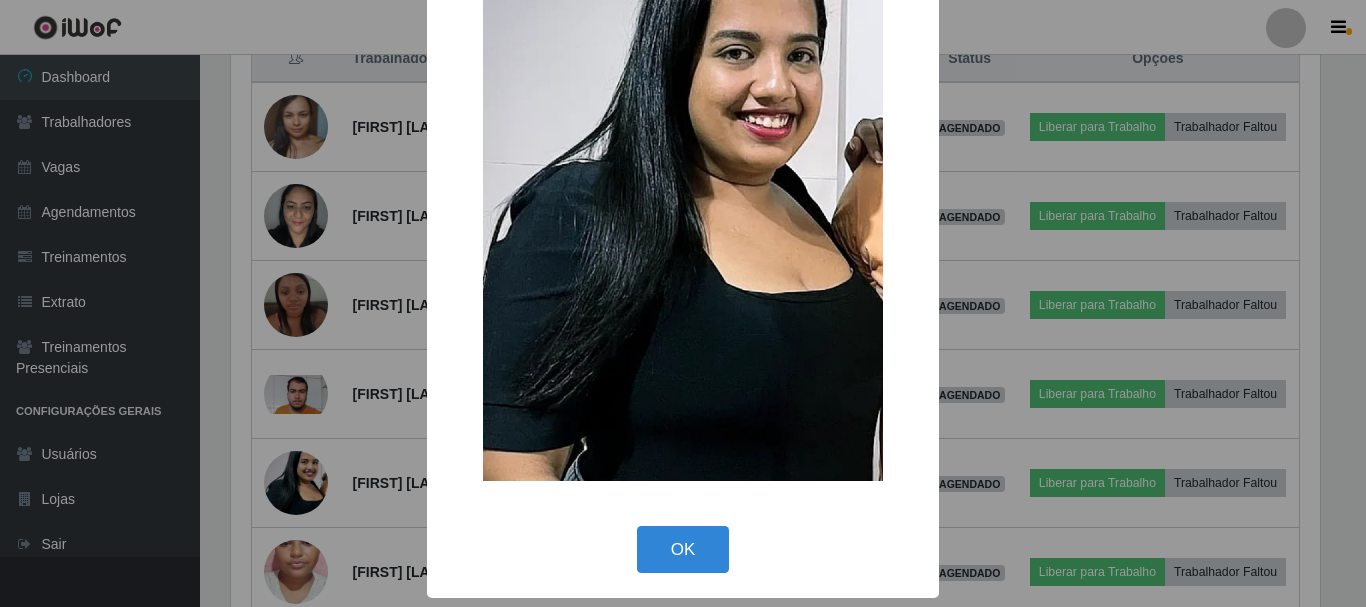 click on "OK Cancel" at bounding box center (683, 549) 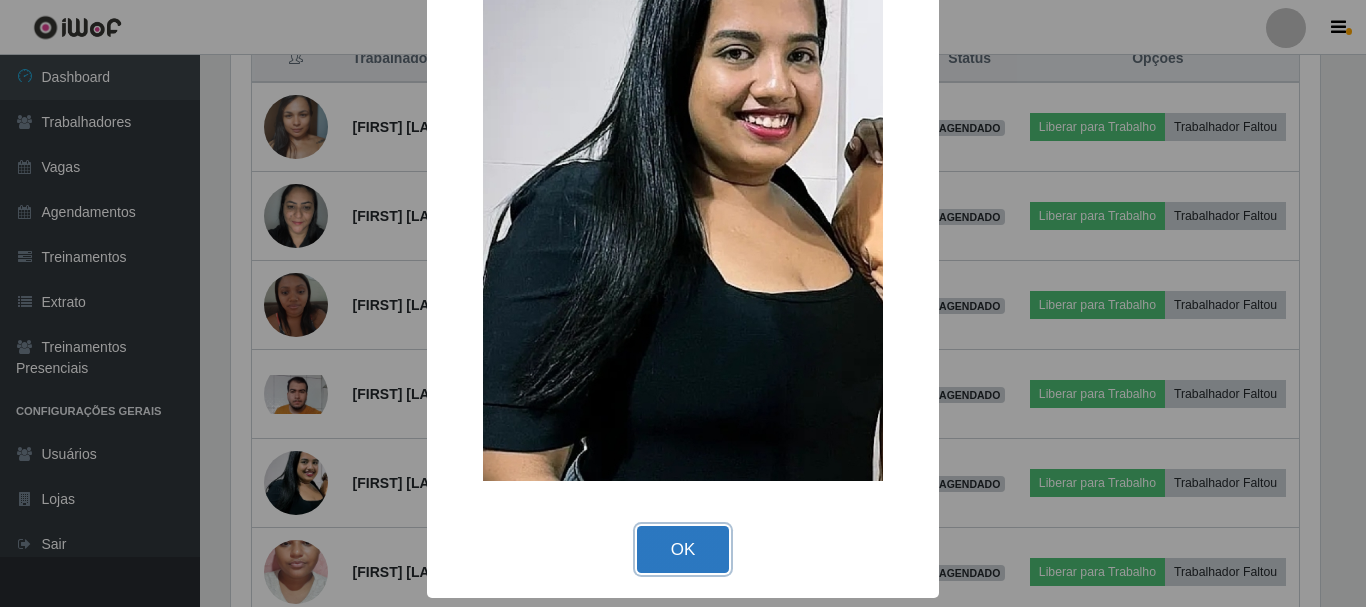 click on "OK" at bounding box center [683, 549] 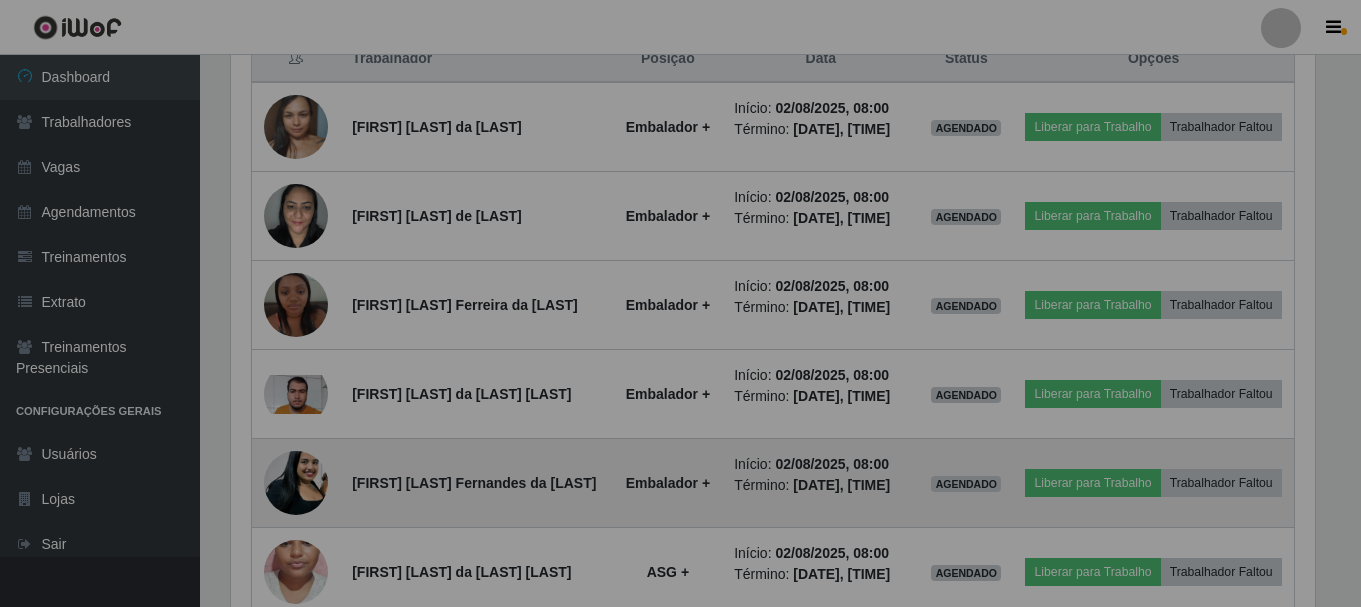 scroll, scrollTop: 999585, scrollLeft: 998901, axis: both 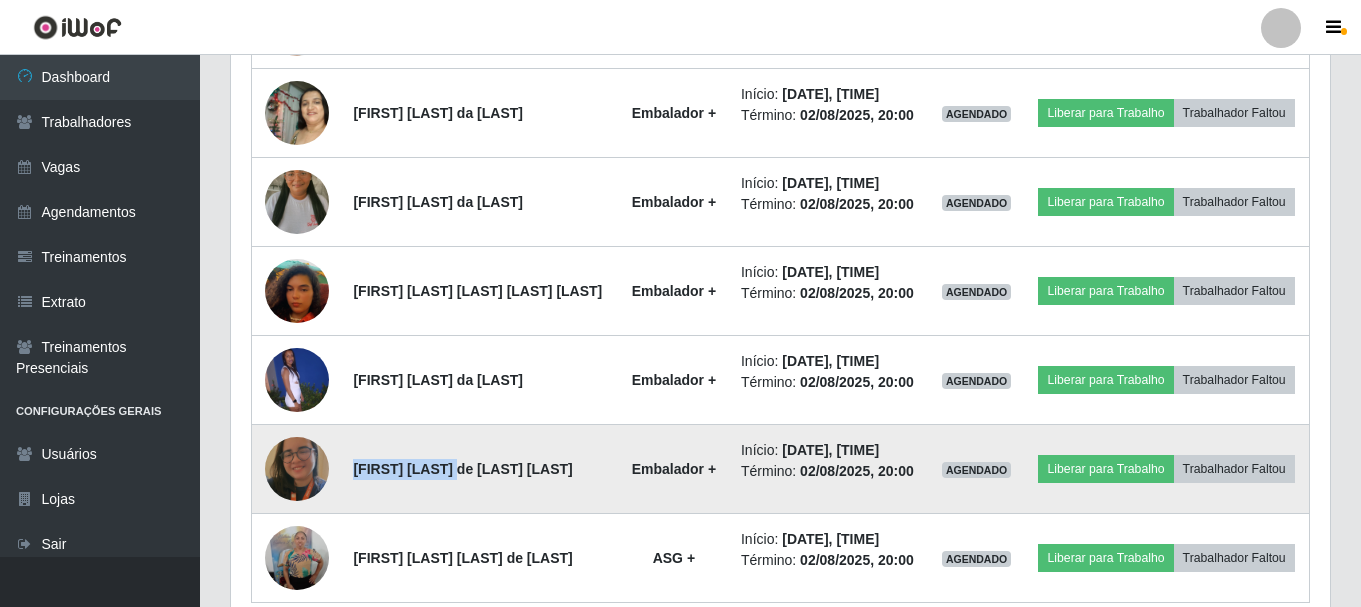 drag, startPoint x: 354, startPoint y: 468, endPoint x: 457, endPoint y: 471, distance: 103.04368 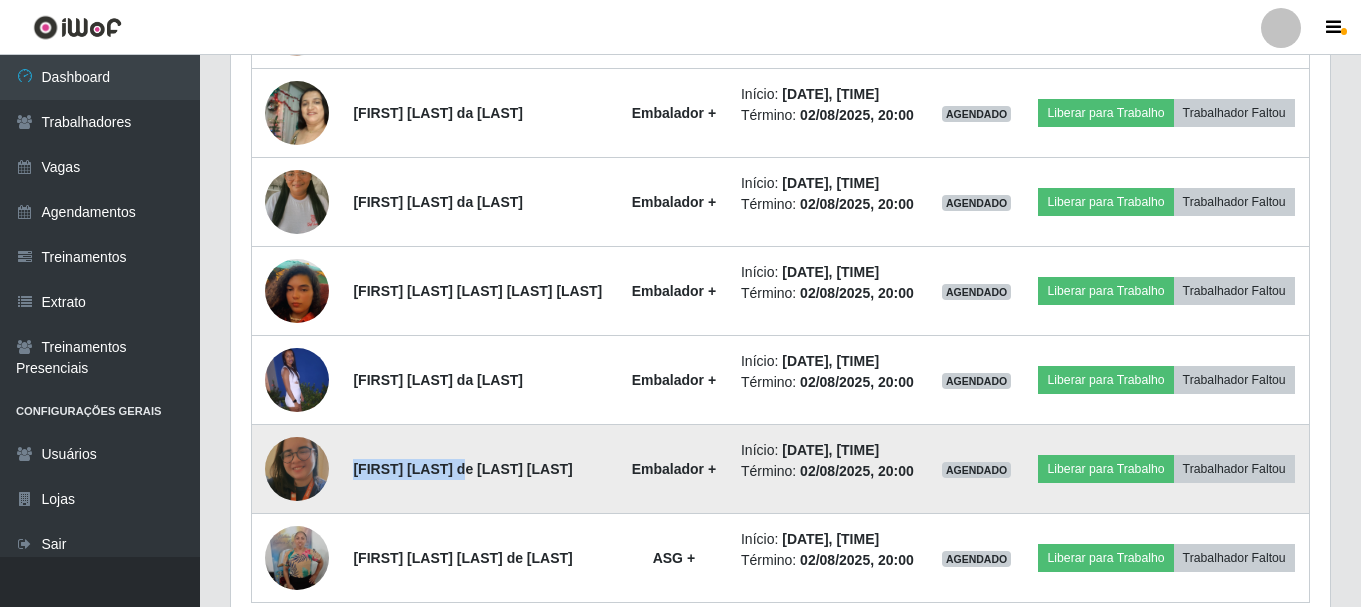 copy on "[FIRST] [LAST]" 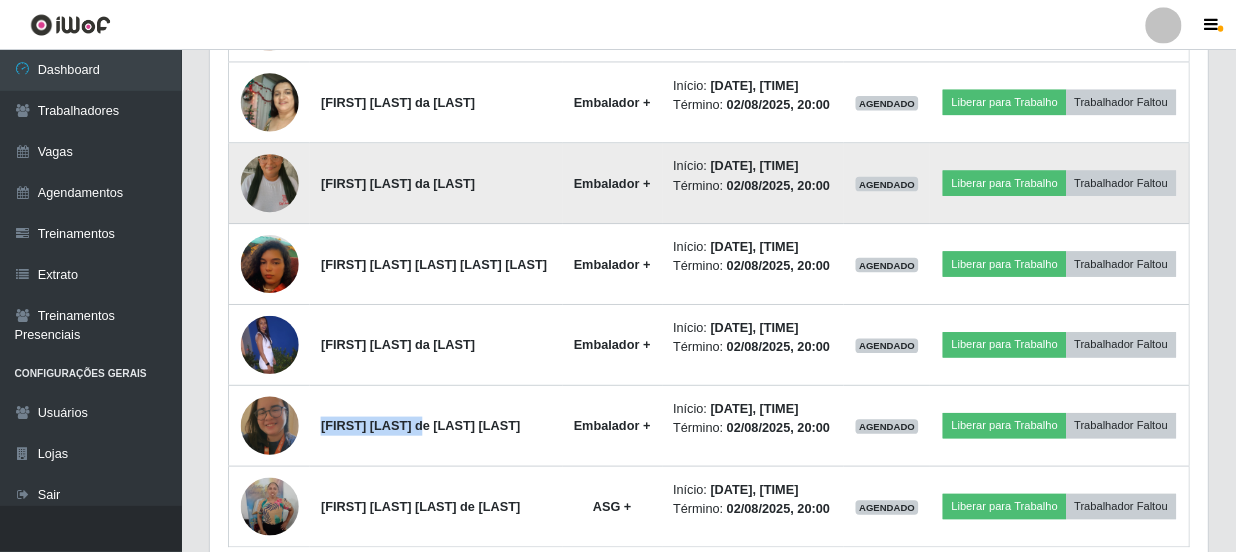 scroll, scrollTop: 1341, scrollLeft: 0, axis: vertical 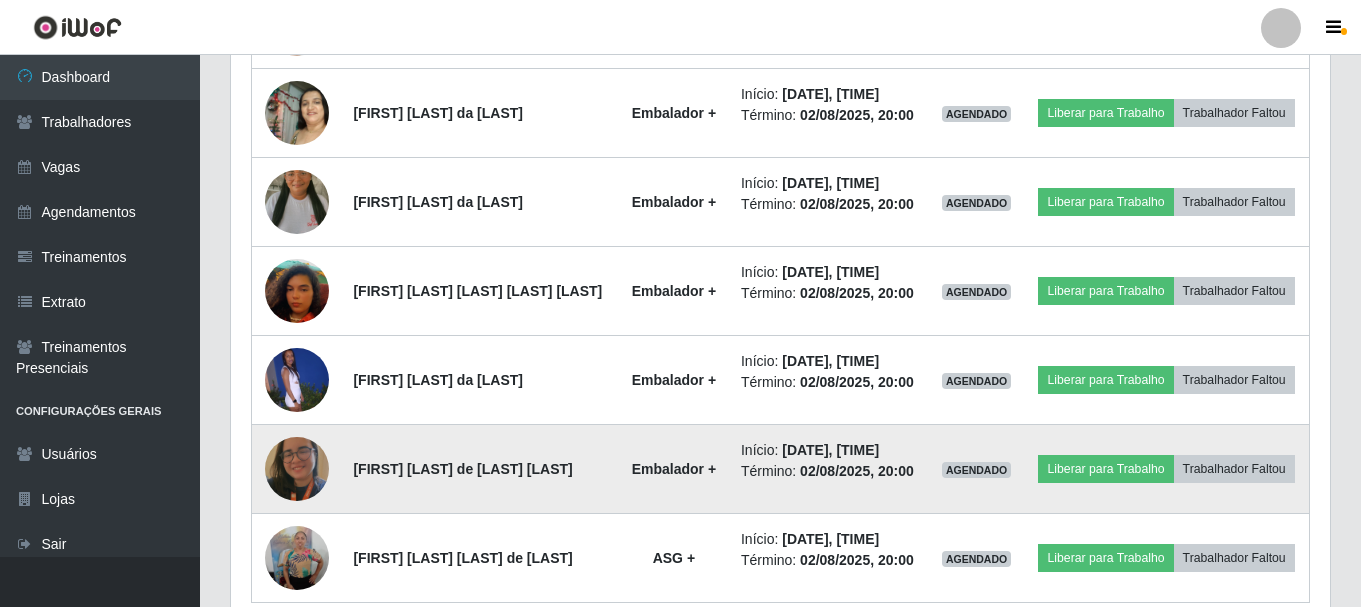 click on "[FIRST] [LAST] de [LAST] [LAST]" at bounding box center [462, 469] 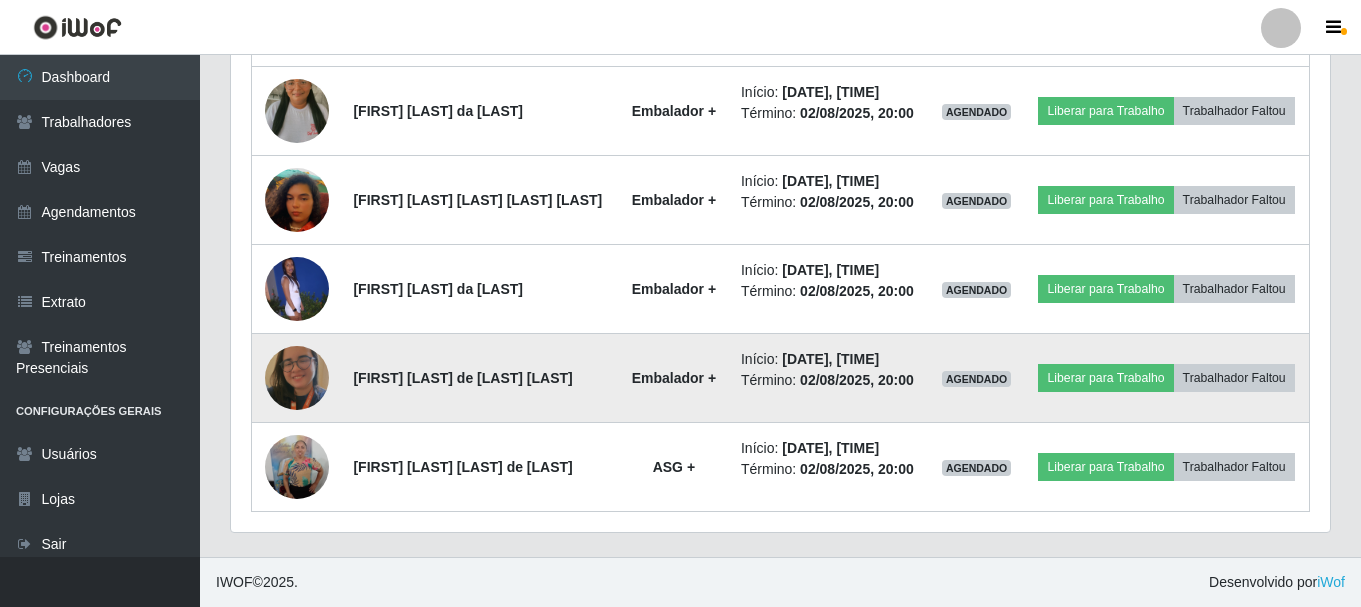 click at bounding box center (297, 378) 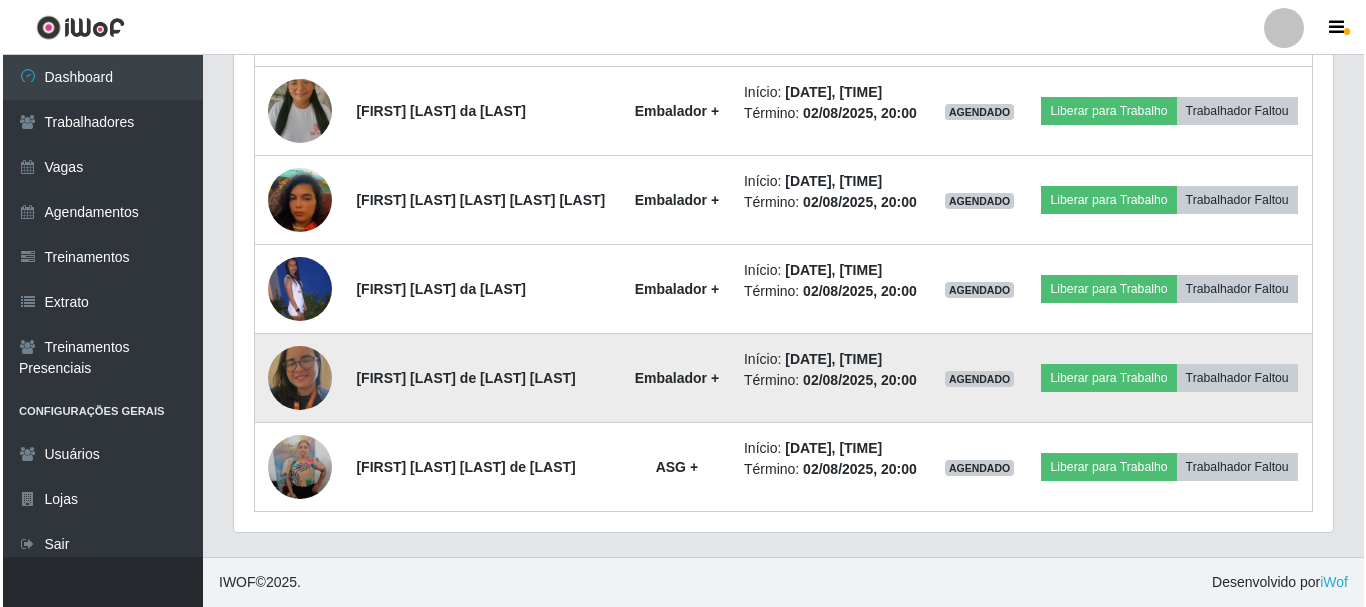 scroll, scrollTop: 415, scrollLeft: 1089, axis: both 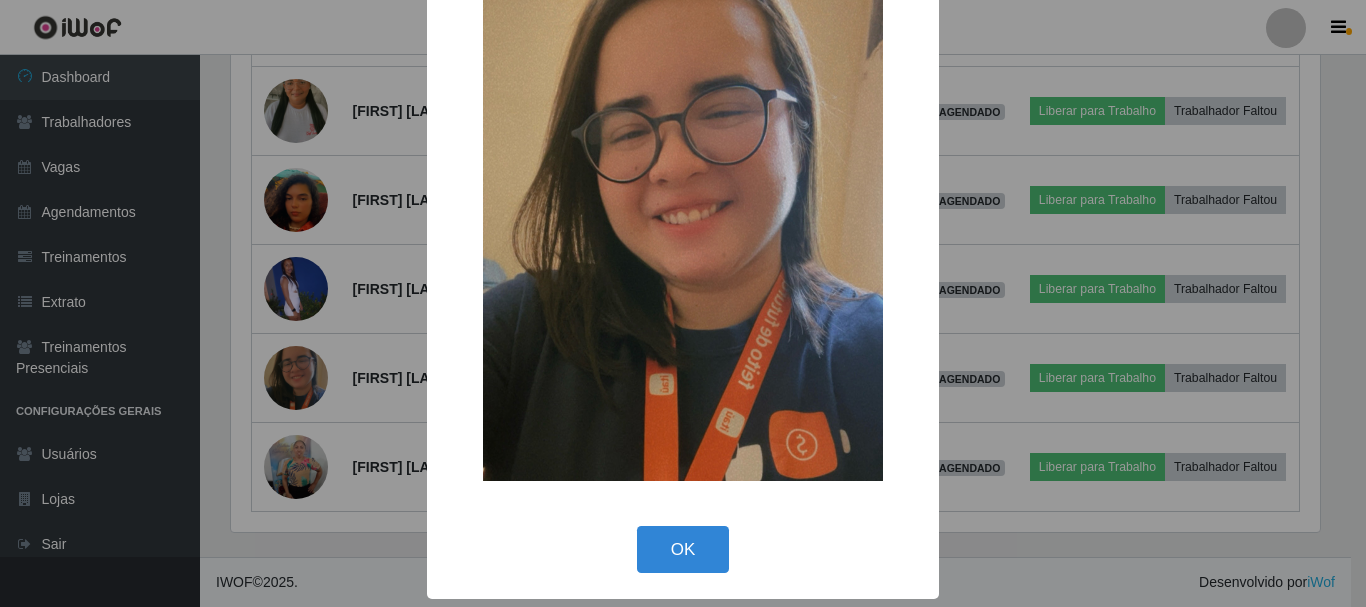 click on "OK Cancel" at bounding box center (683, 549) 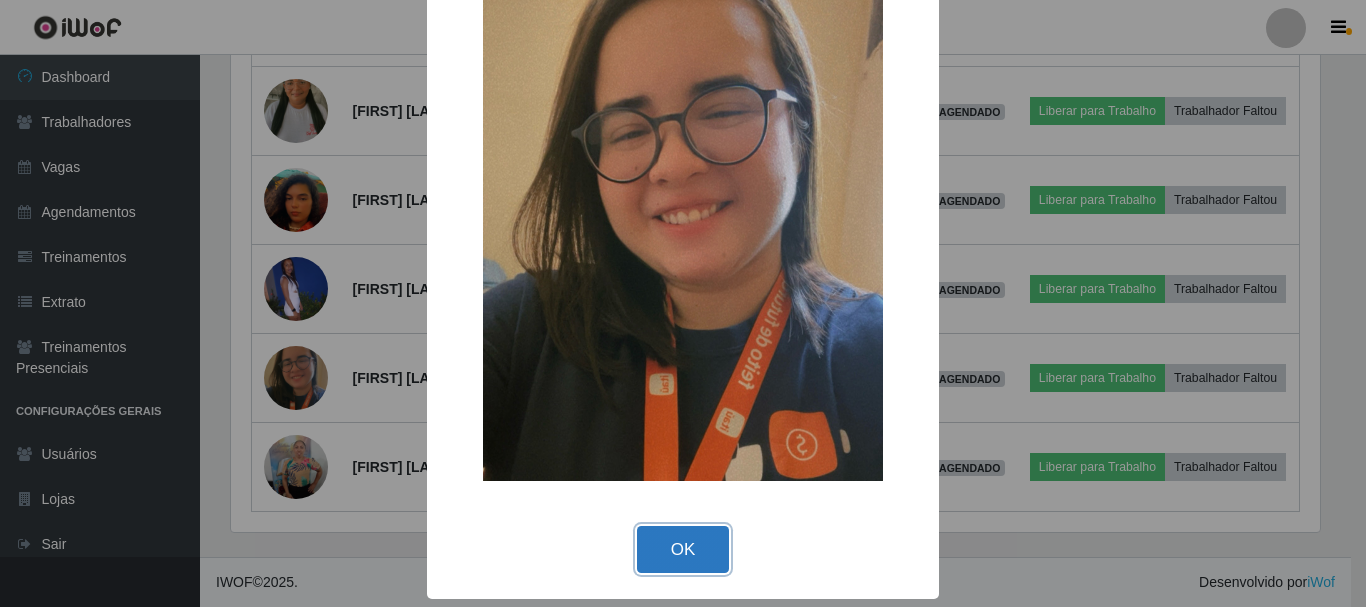 click on "OK" at bounding box center (683, 549) 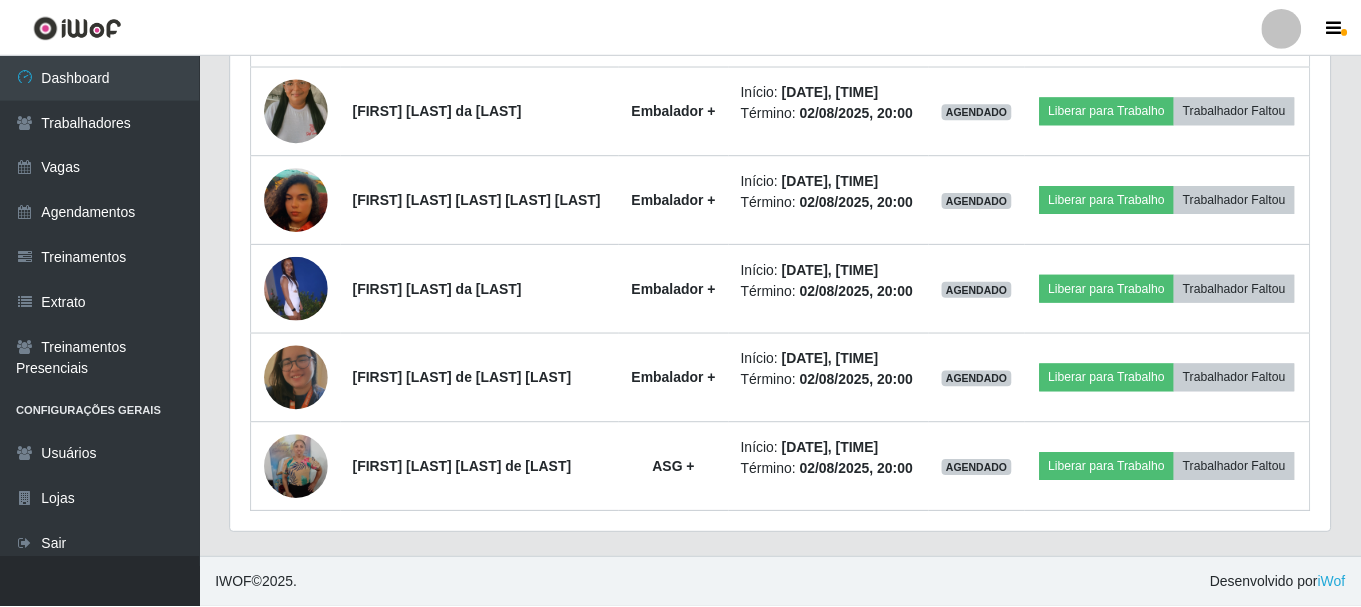 scroll, scrollTop: 999585, scrollLeft: 998901, axis: both 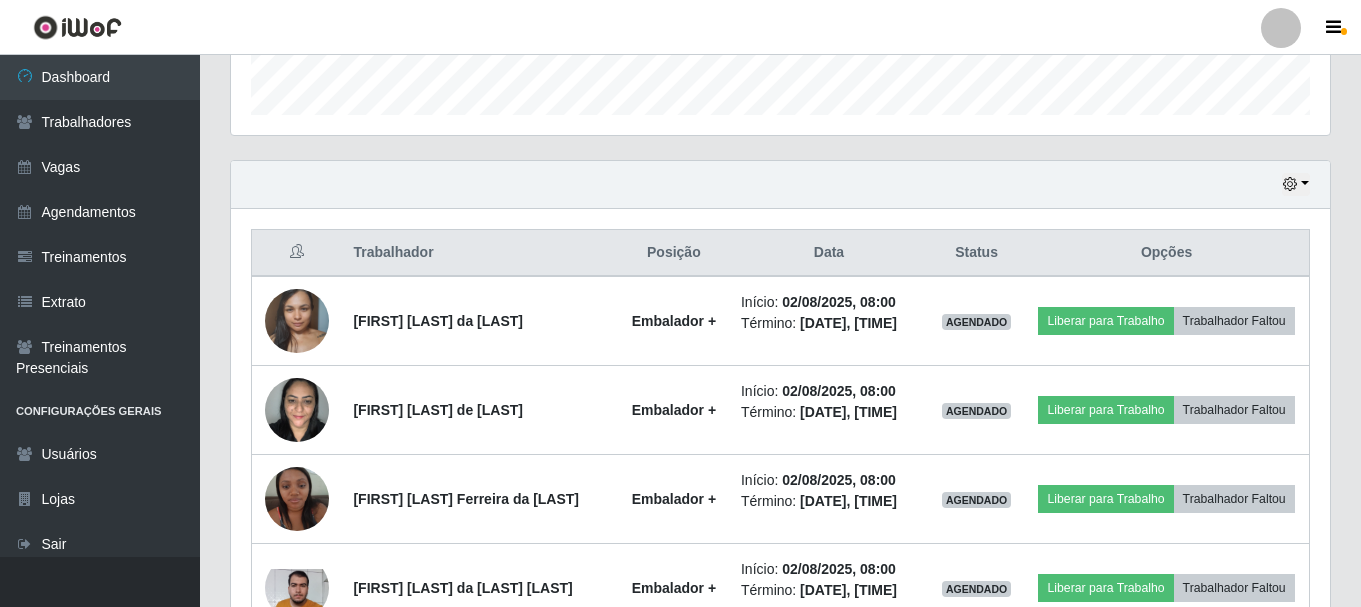 click on "Hoje 1 dia 3 dias 1 Semana Não encerrados" at bounding box center [780, 185] 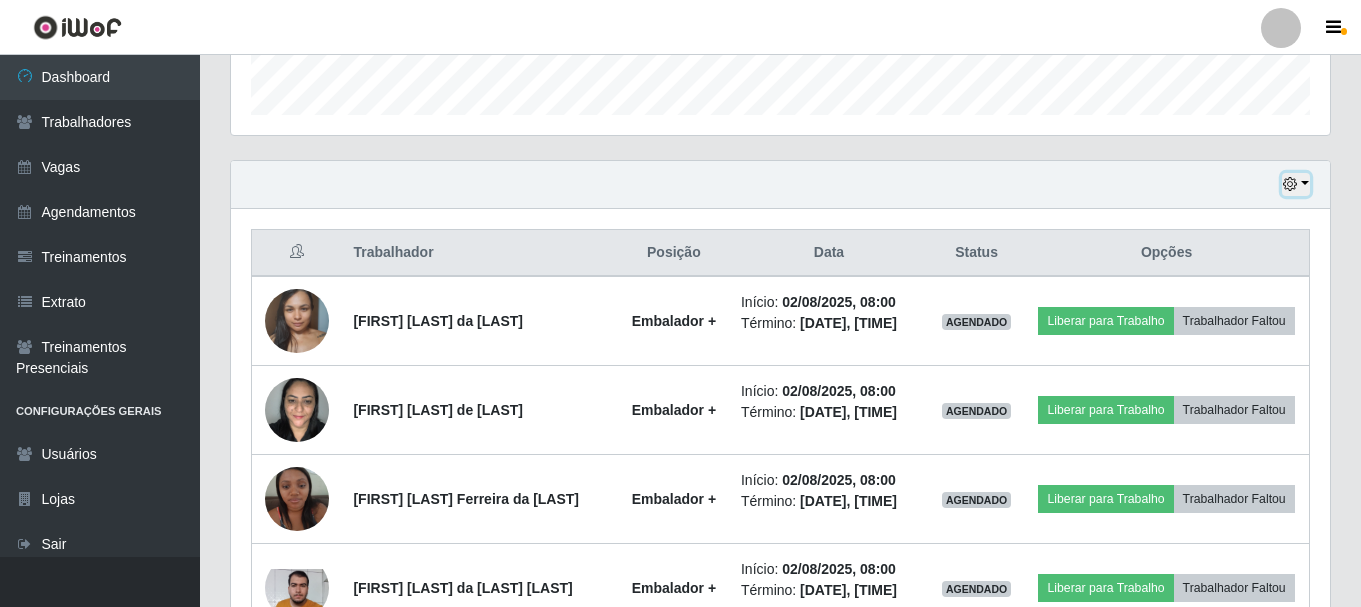 click at bounding box center [1296, 184] 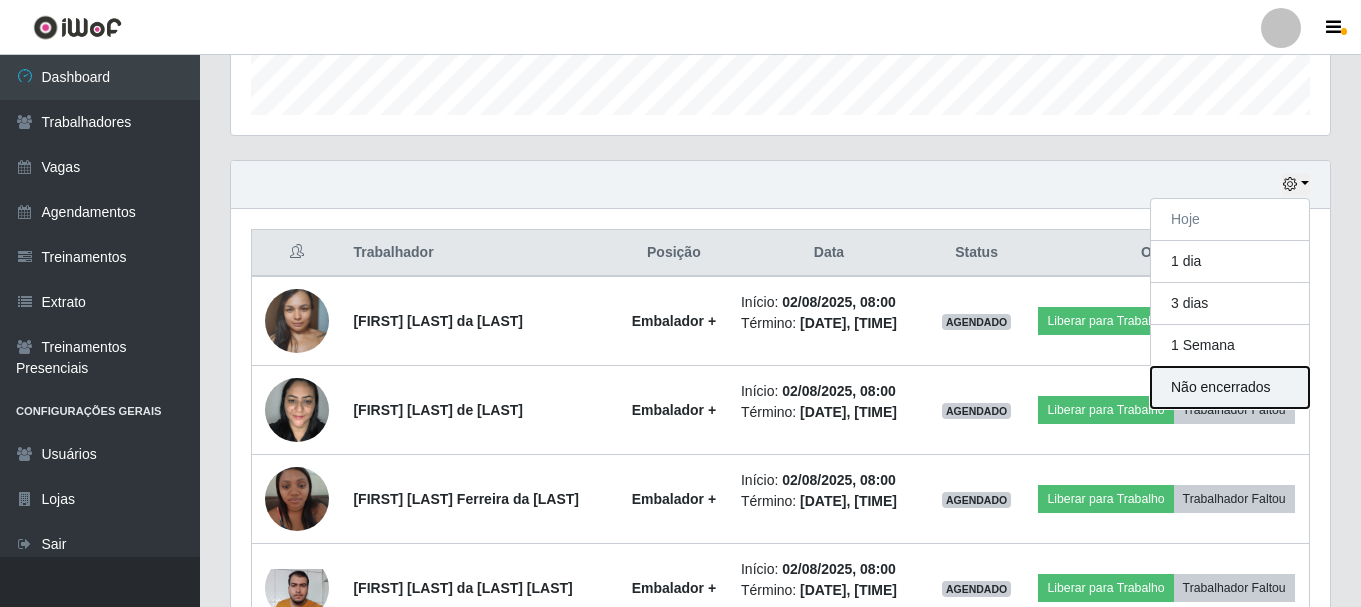 click on "Não encerrados" at bounding box center (1230, 387) 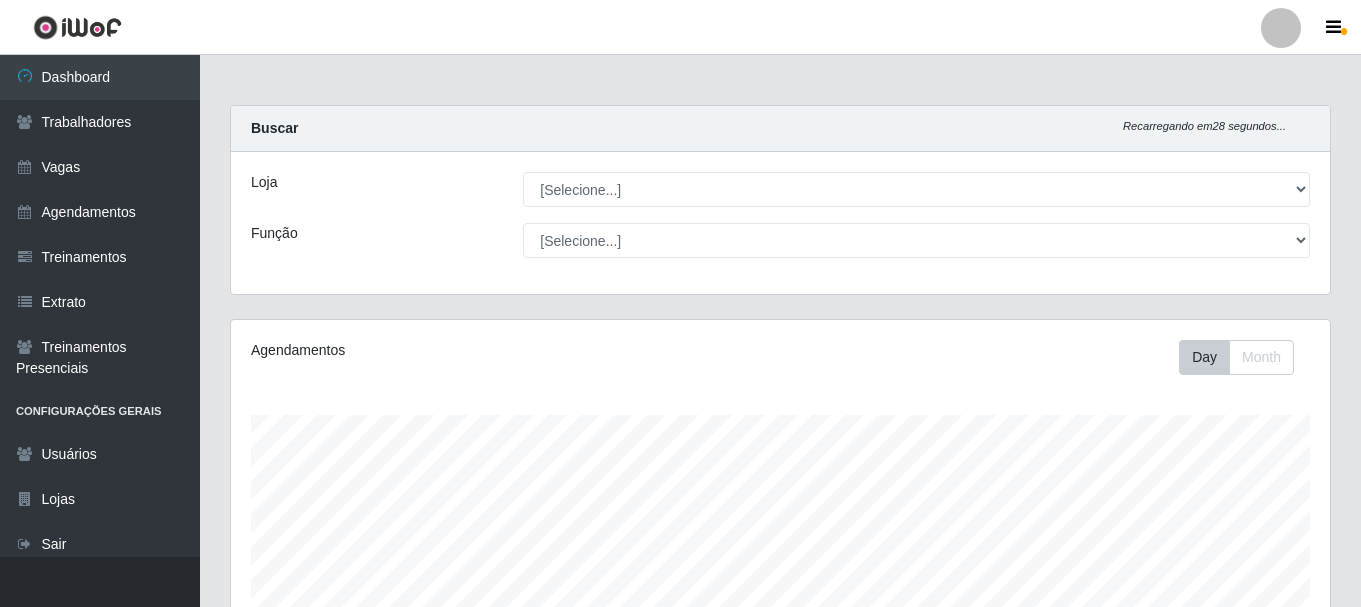 scroll, scrollTop: 365, scrollLeft: 0, axis: vertical 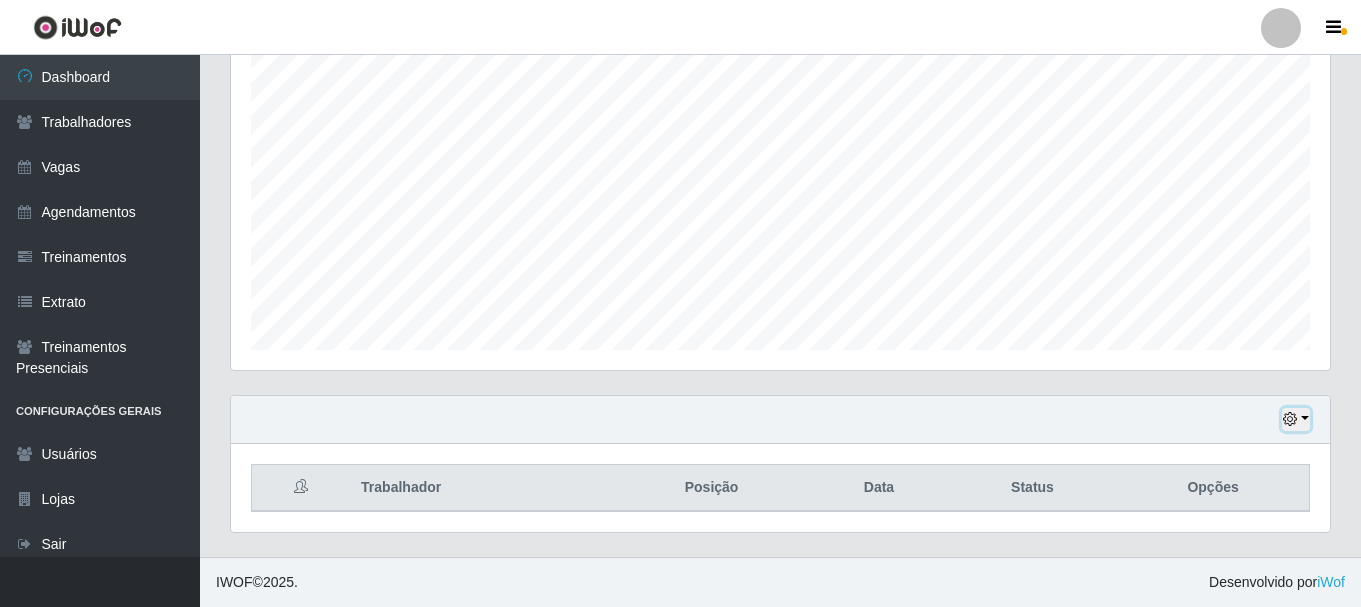 click at bounding box center (1296, 419) 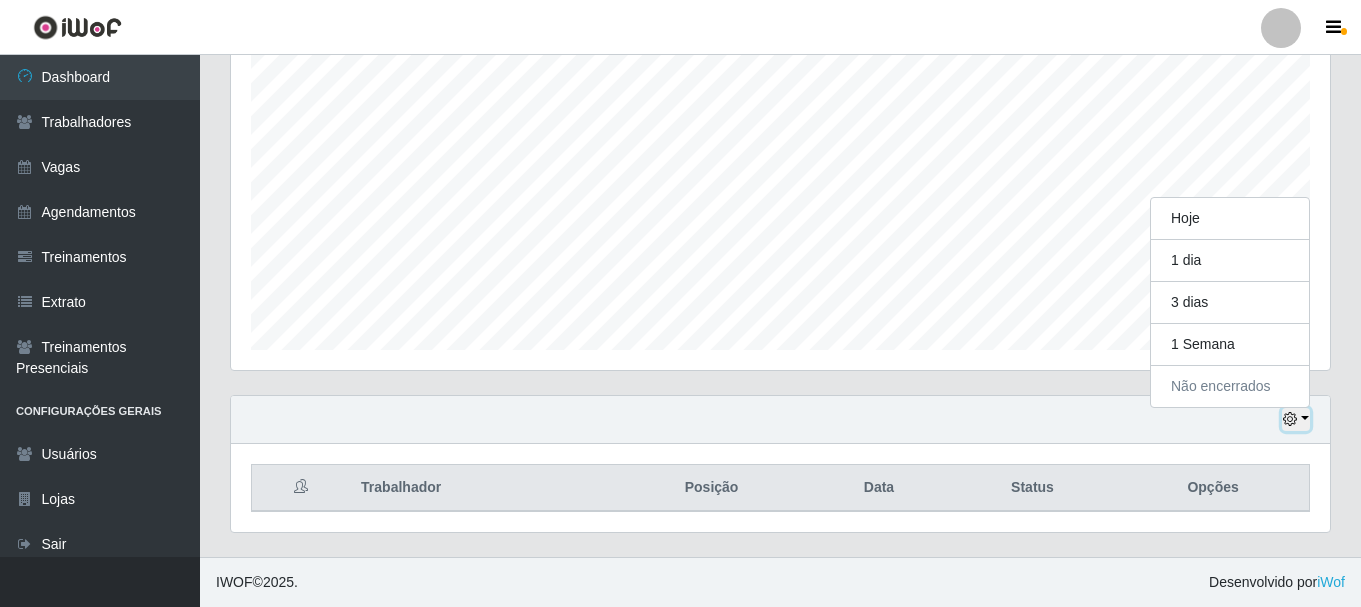 scroll, scrollTop: 415, scrollLeft: 1099, axis: both 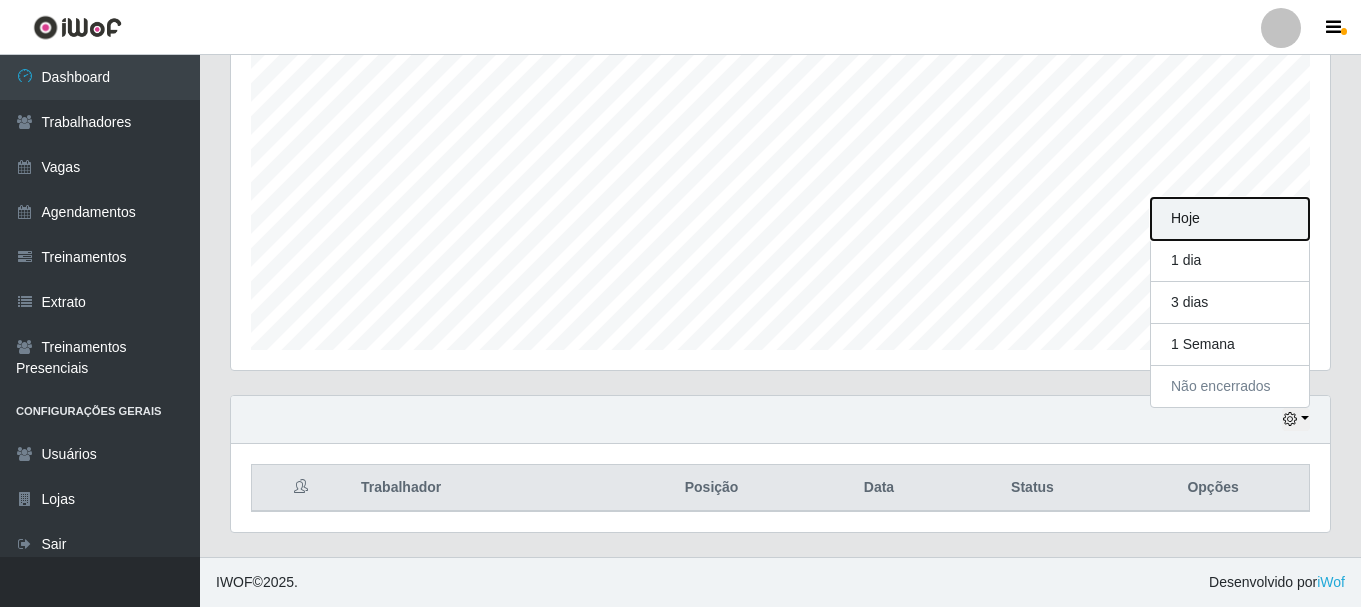 click on "Hoje" at bounding box center (1230, 219) 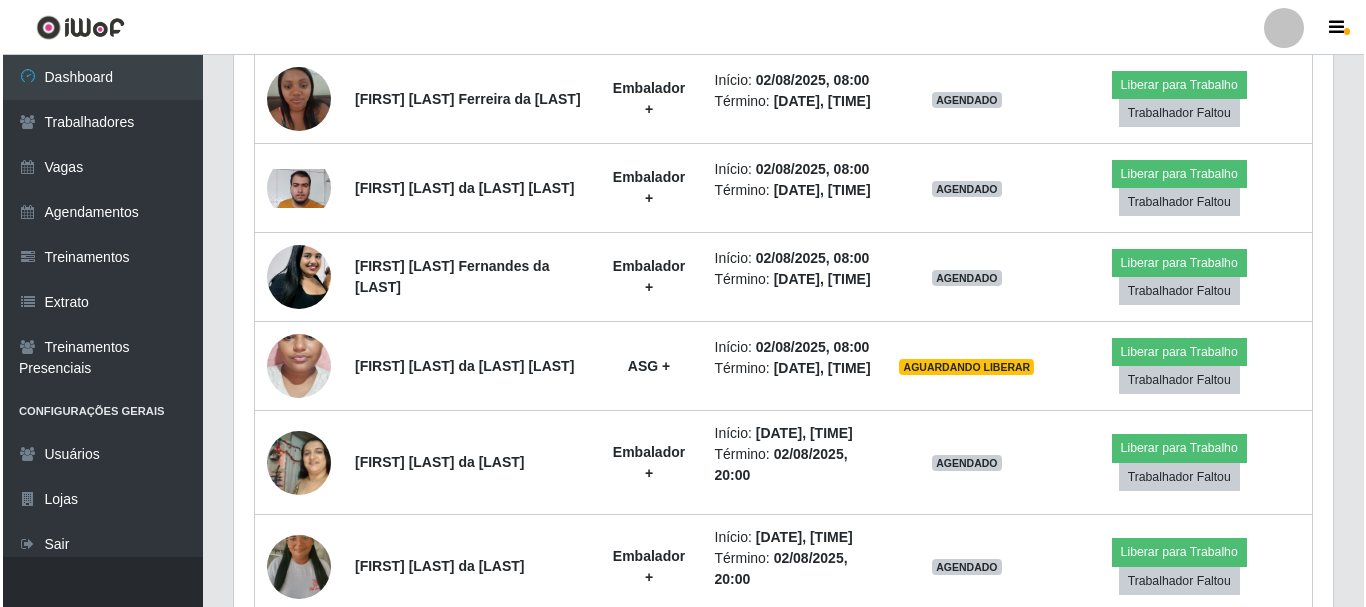 scroll, scrollTop: 1100, scrollLeft: 0, axis: vertical 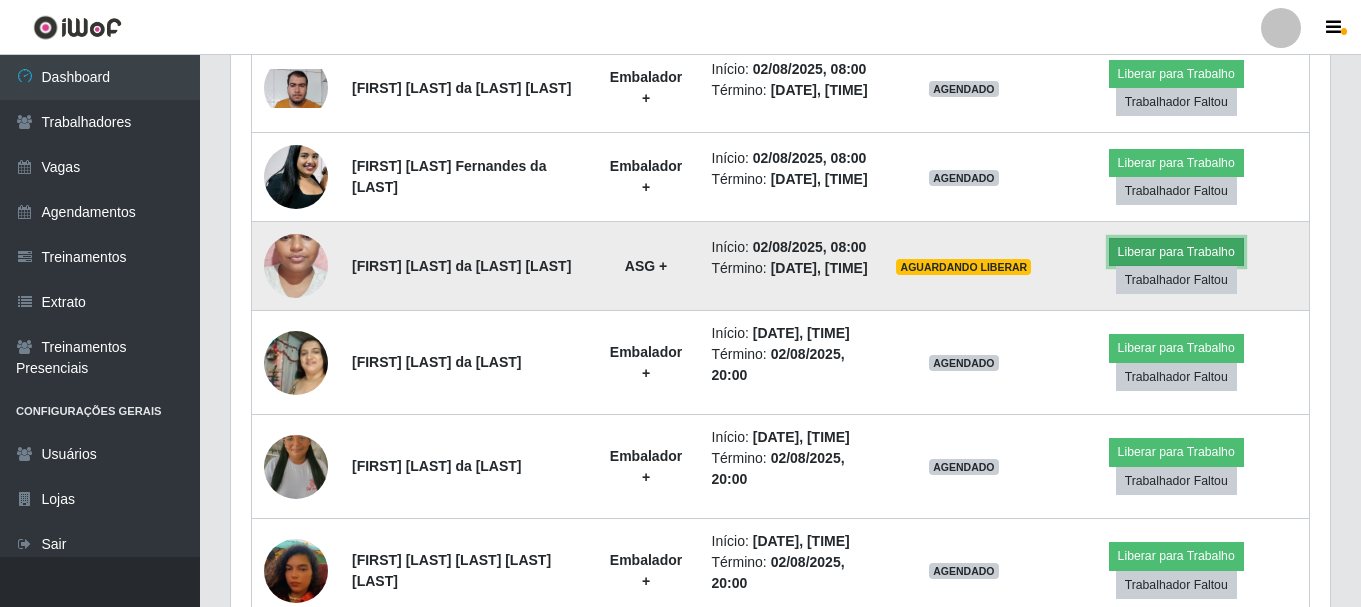 click on "Liberar para Trabalho" at bounding box center [1176, 252] 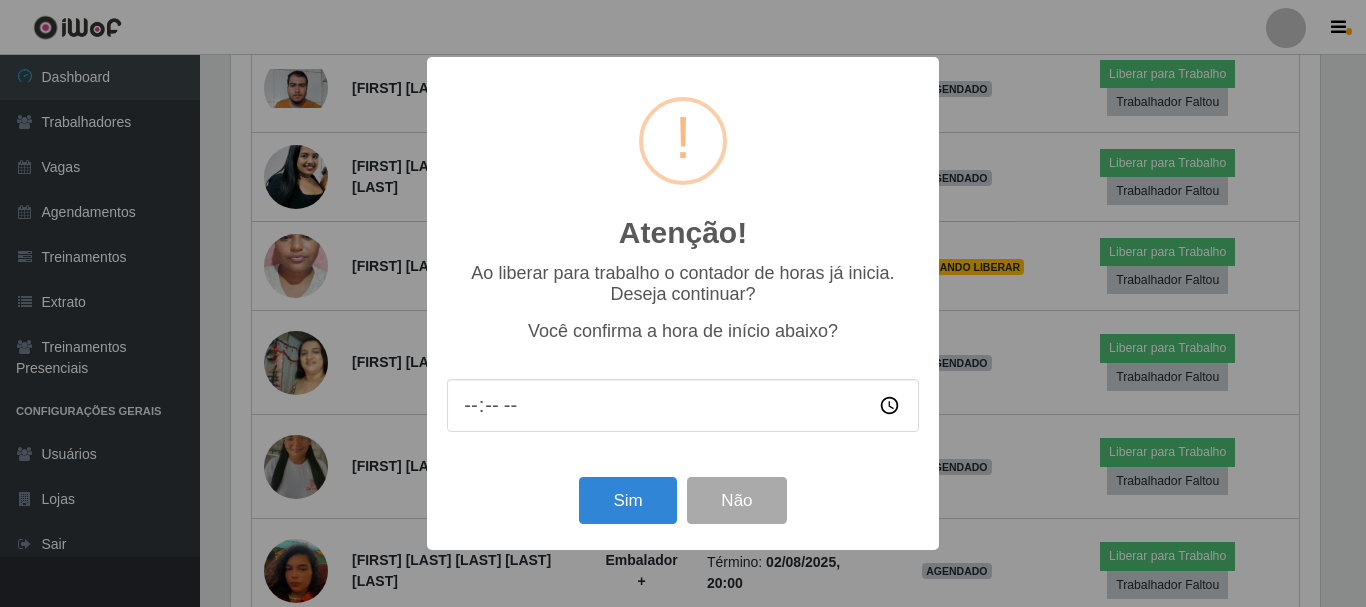 scroll, scrollTop: 999585, scrollLeft: 998911, axis: both 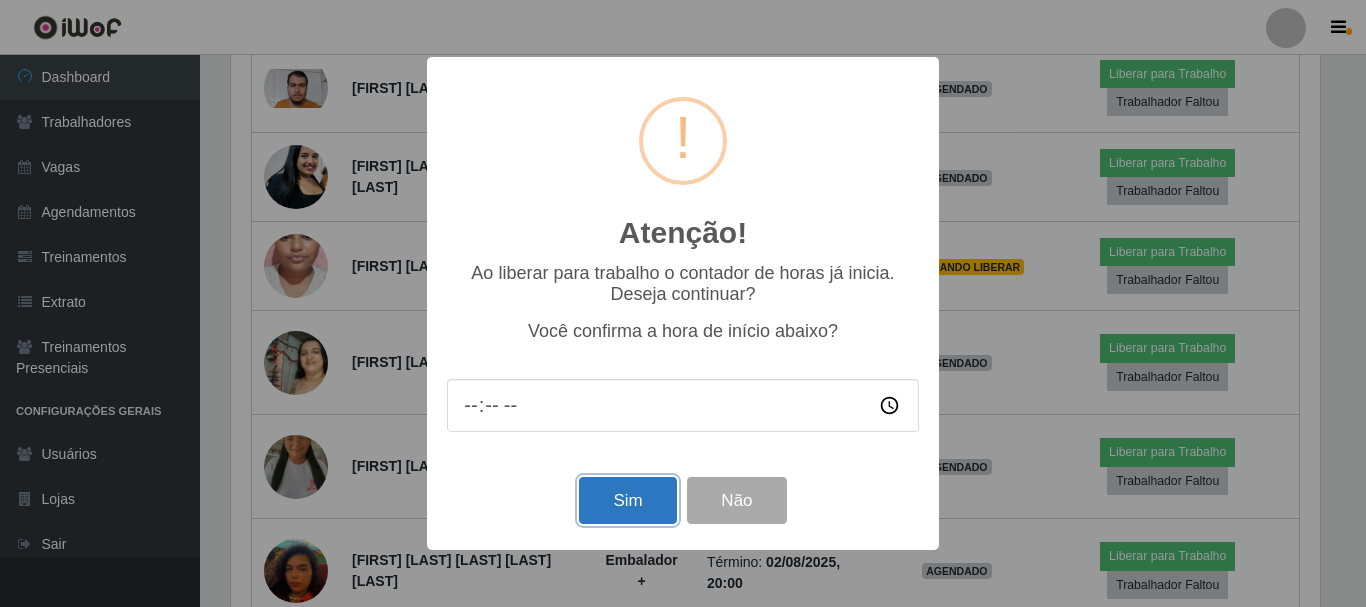 click on "Sim" at bounding box center [627, 500] 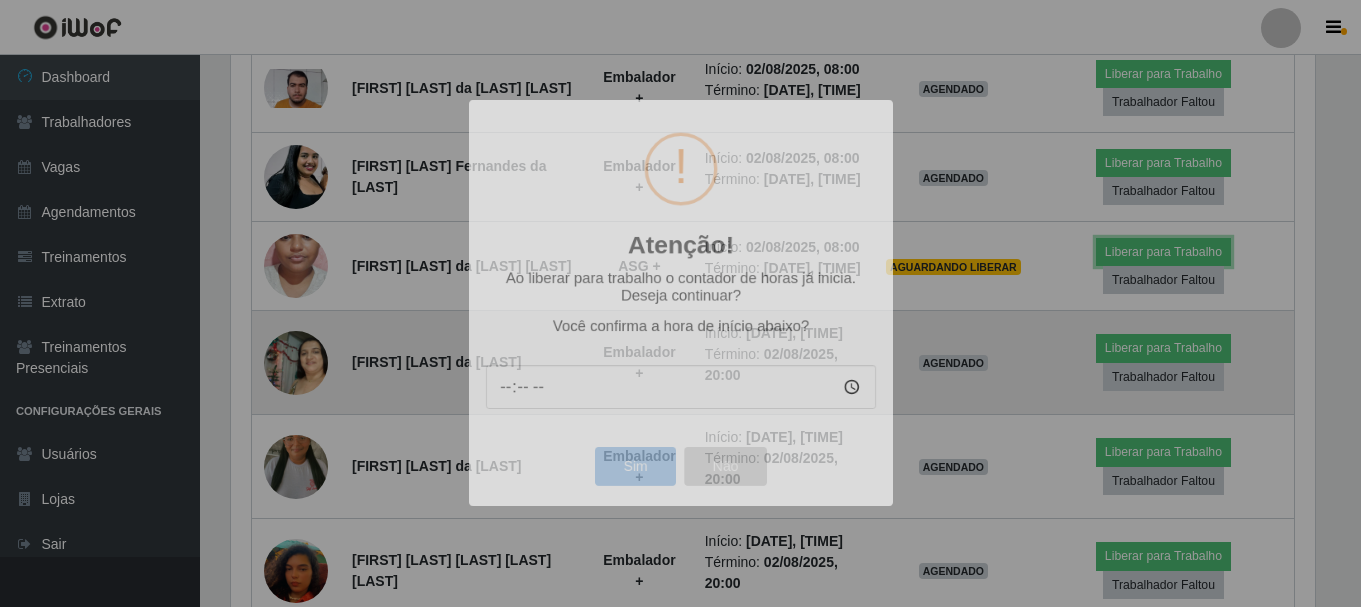 scroll, scrollTop: 999585, scrollLeft: 998901, axis: both 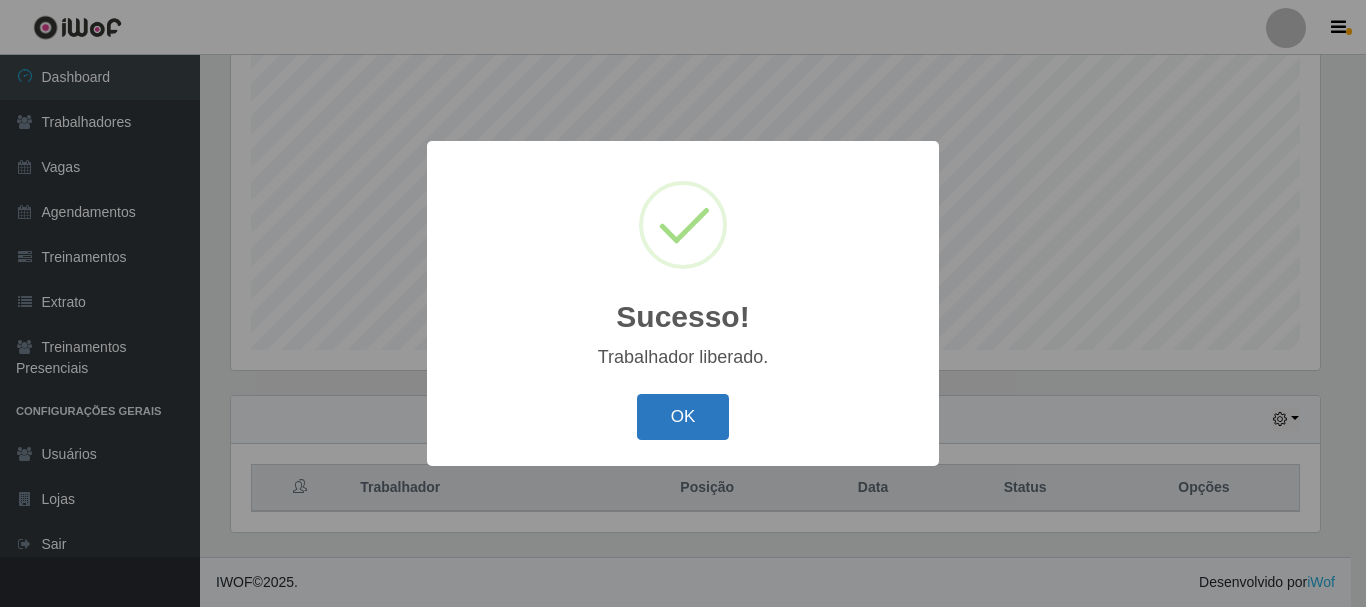 click on "OK" at bounding box center [683, 417] 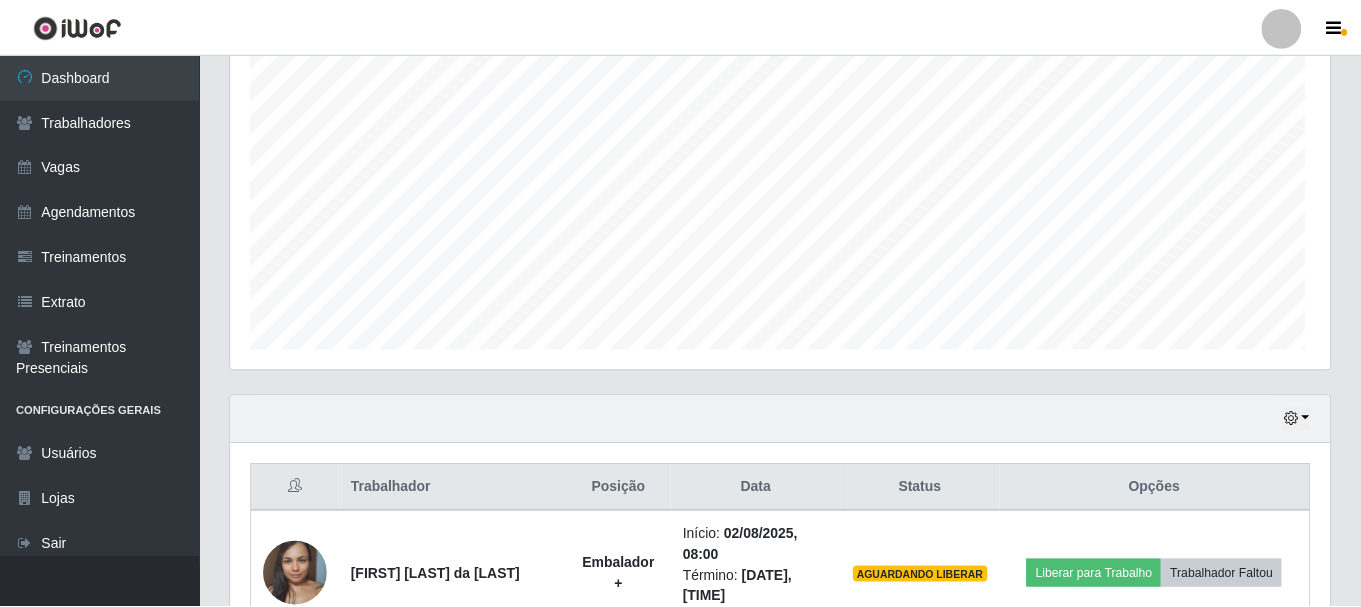 scroll, scrollTop: 999585, scrollLeft: 998901, axis: both 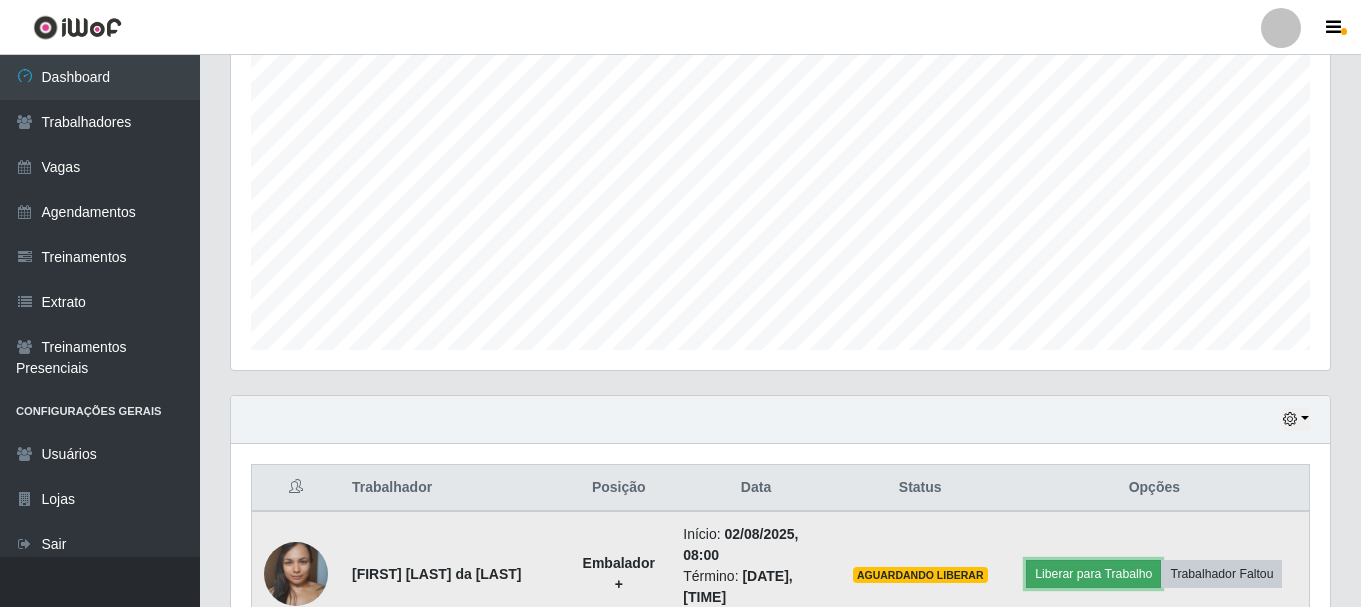click on "Liberar para Trabalho" at bounding box center (1093, 574) 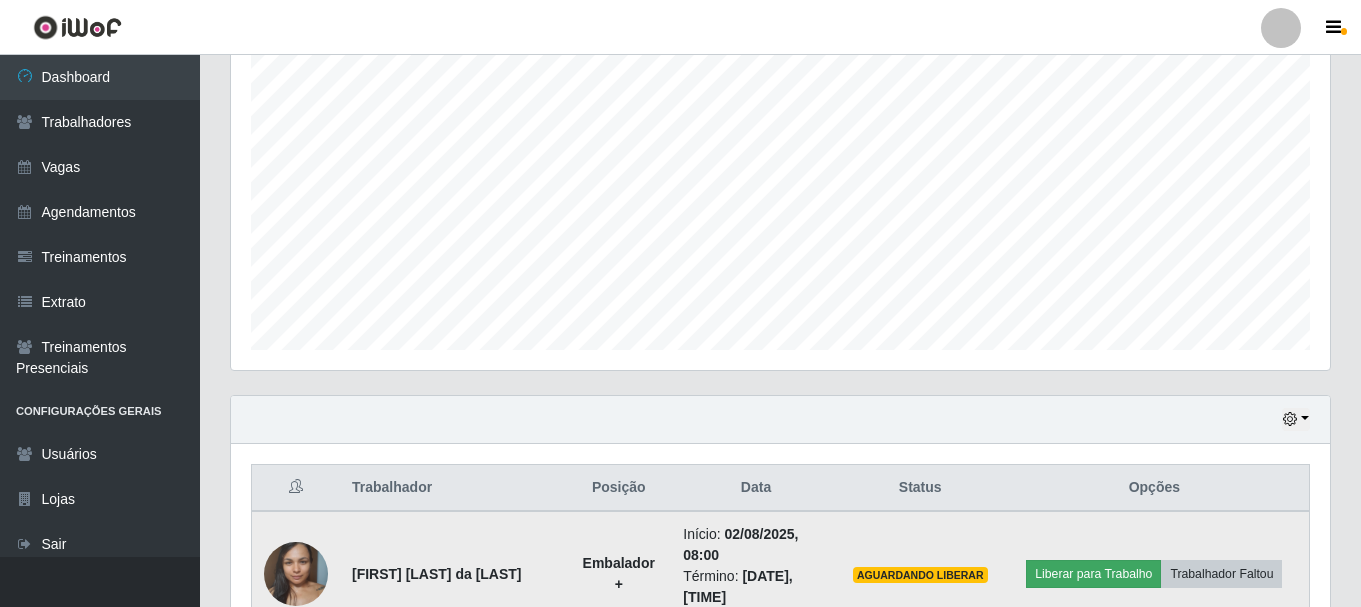 scroll, scrollTop: 999585, scrollLeft: 998911, axis: both 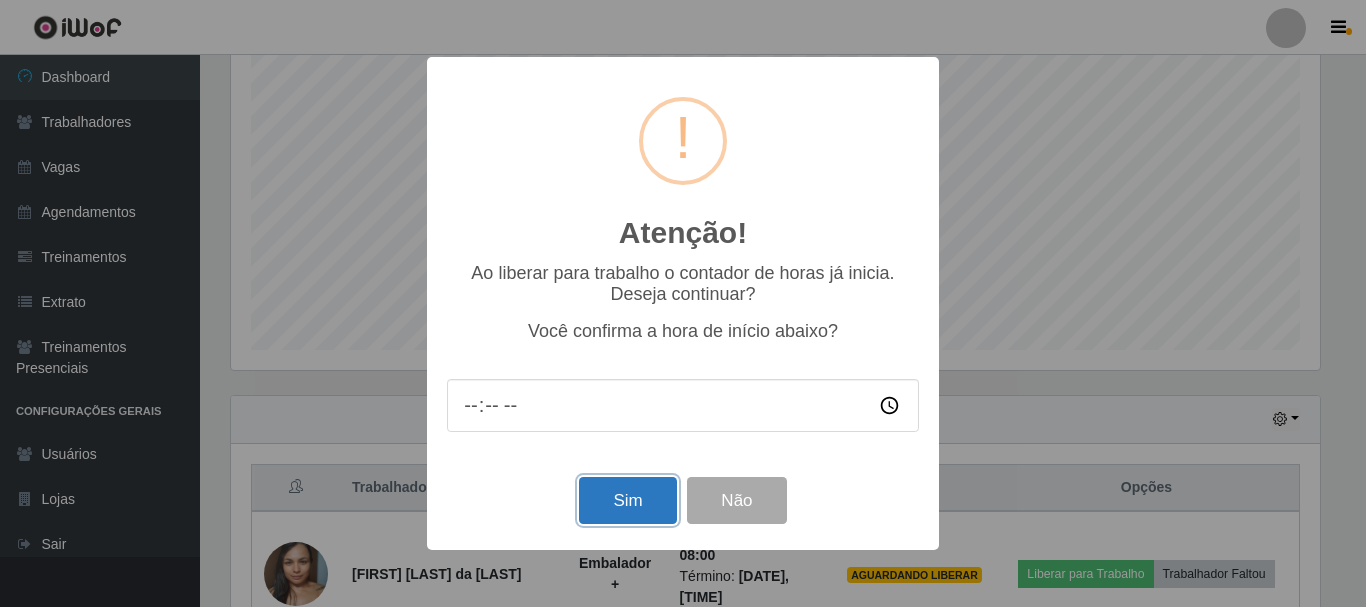 click on "Sim" at bounding box center [627, 500] 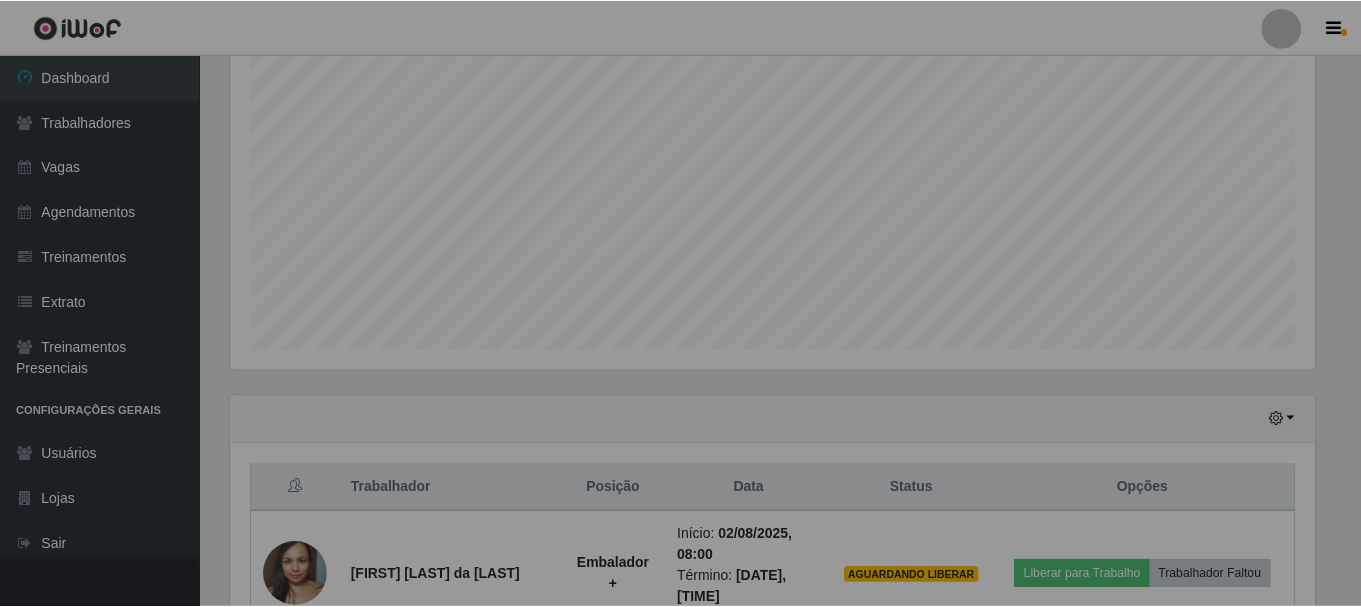 scroll, scrollTop: 999585, scrollLeft: 998901, axis: both 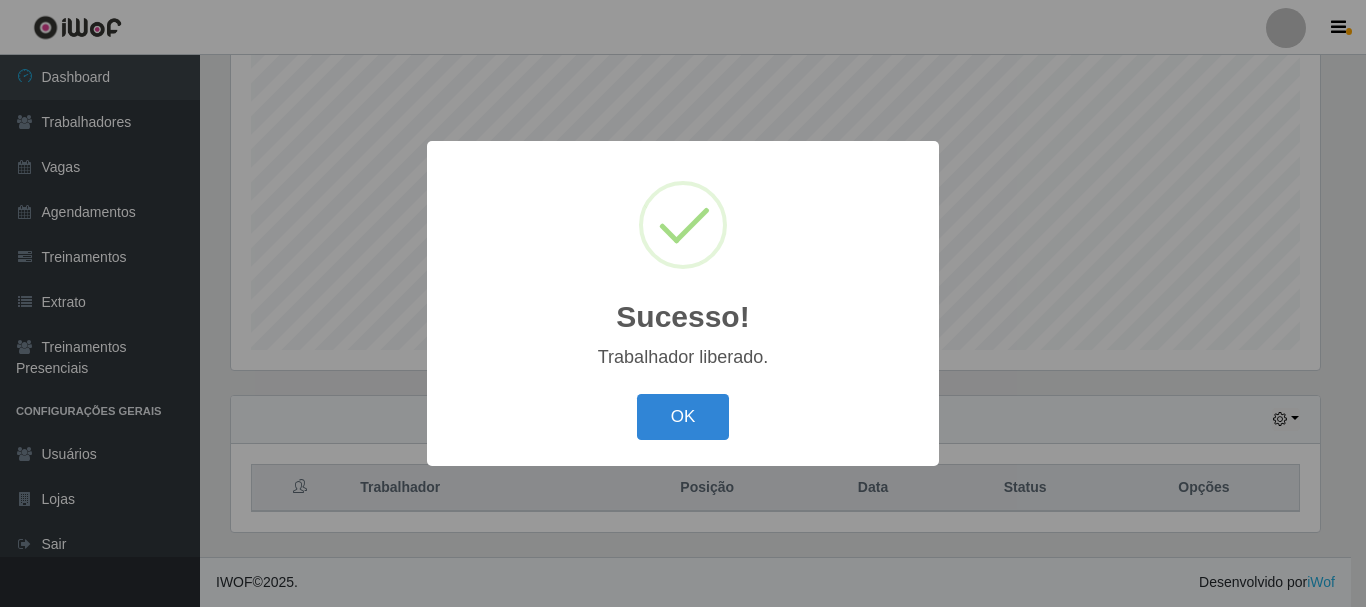 click on "OK Cancel" at bounding box center [683, 416] 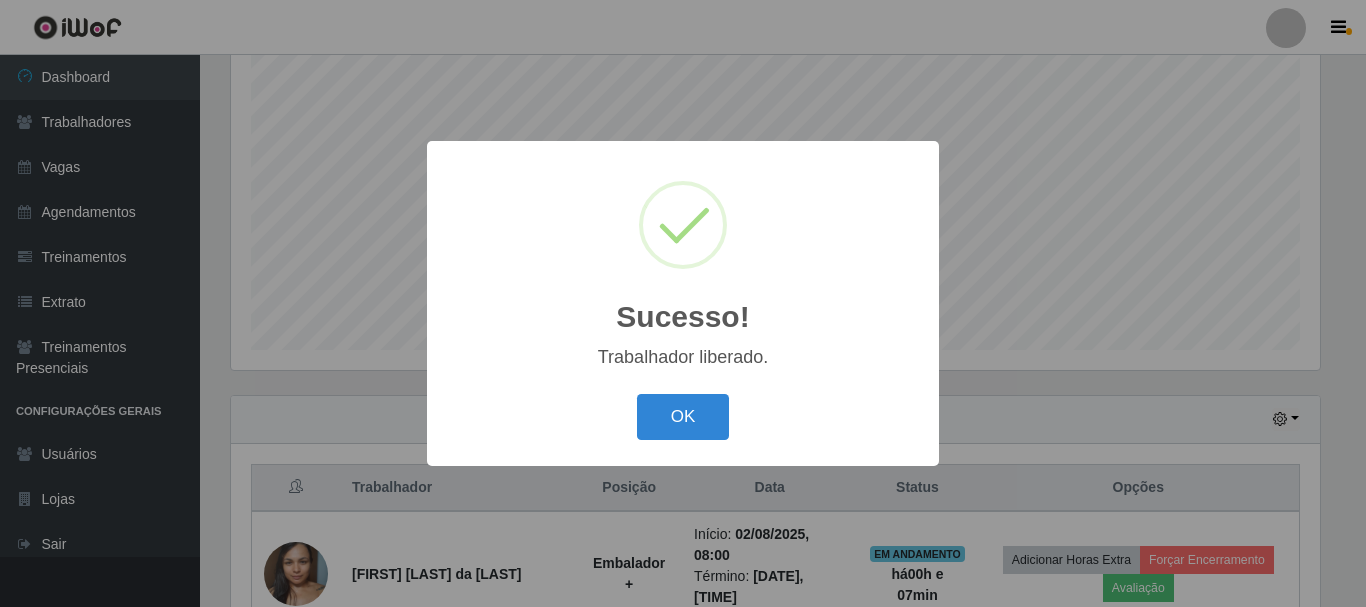 click on "Sucesso! × Trabalhador liberado. OK Cancel" at bounding box center (683, 303) 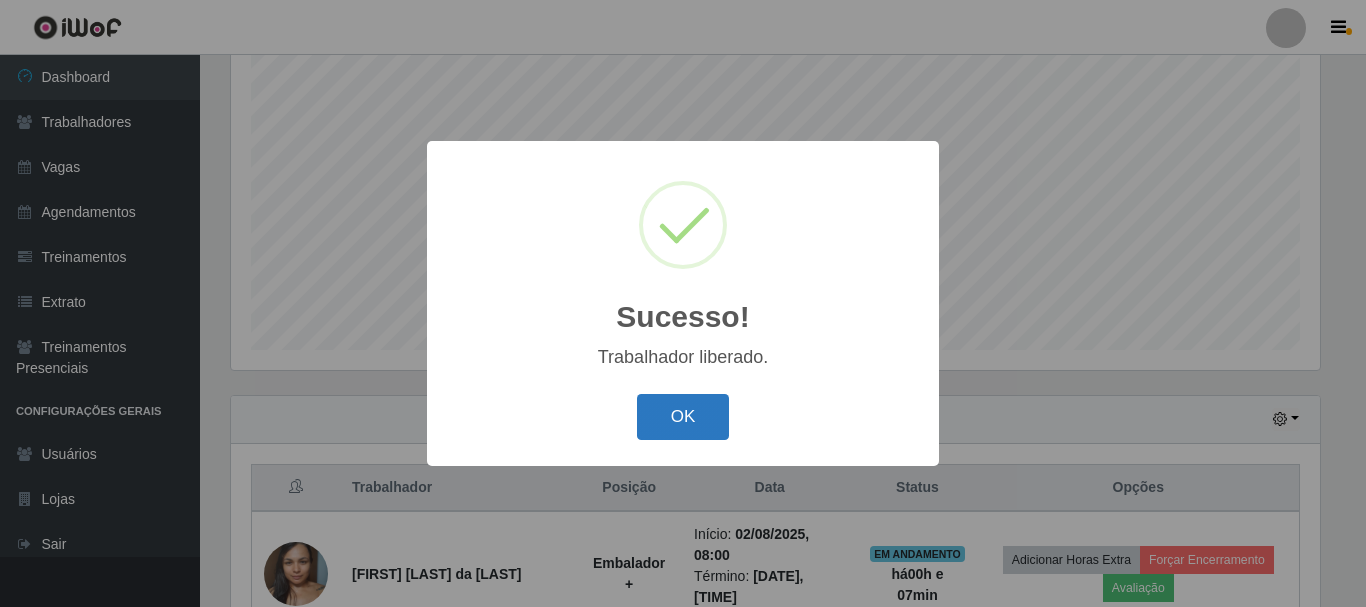 drag, startPoint x: 722, startPoint y: 447, endPoint x: 712, endPoint y: 436, distance: 14.866069 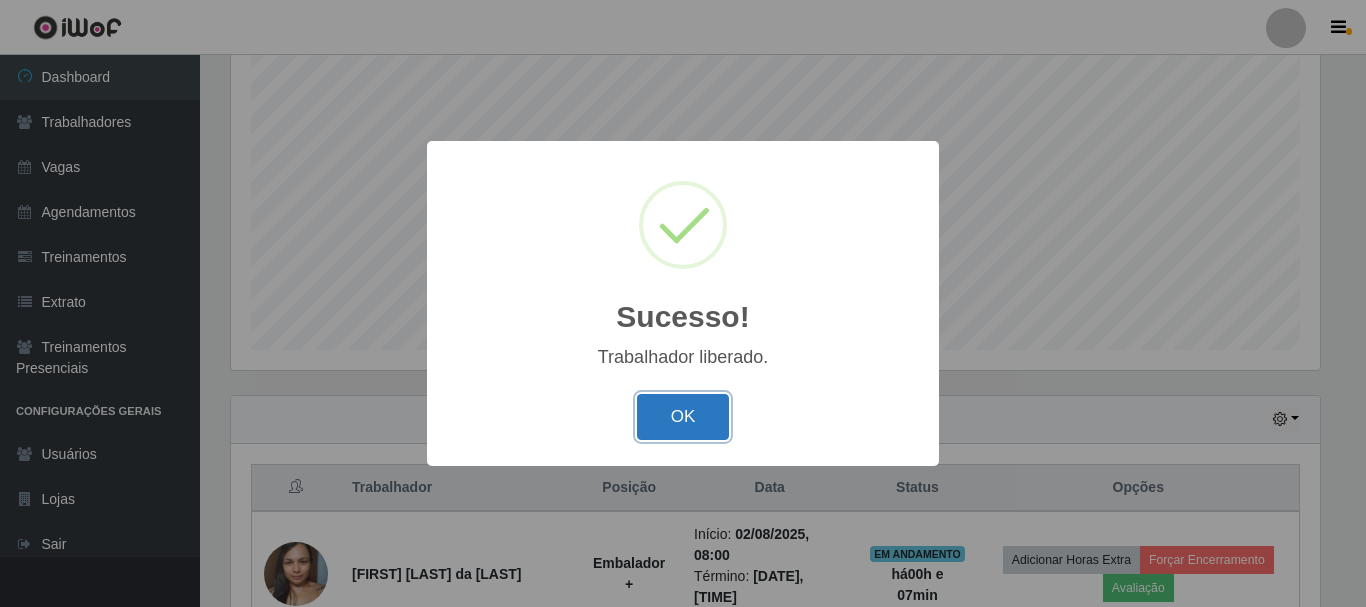 click on "OK" at bounding box center (683, 417) 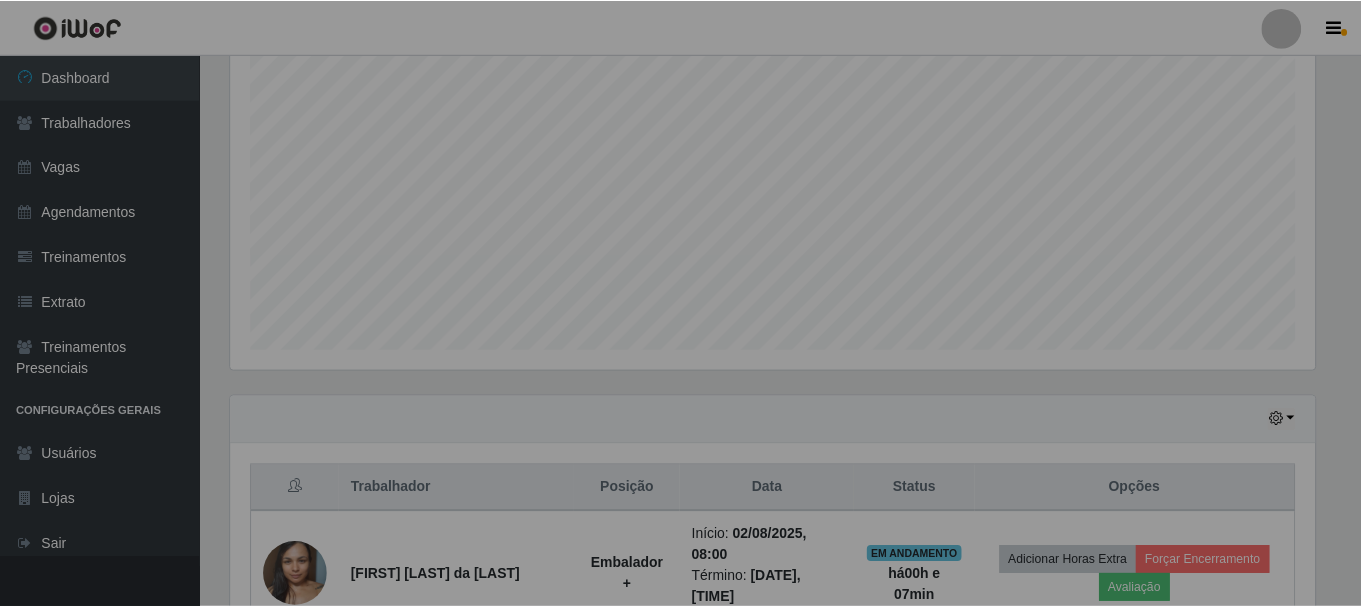 scroll, scrollTop: 999585, scrollLeft: 998901, axis: both 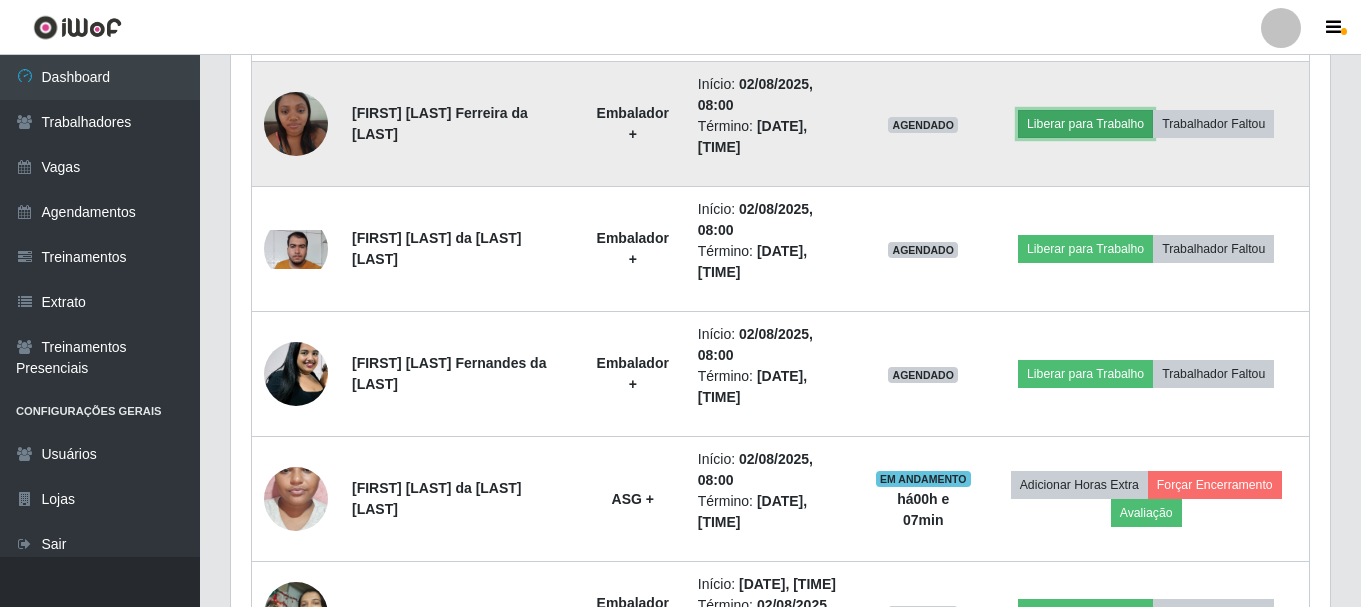 click on "Liberar para Trabalho" at bounding box center (1085, 124) 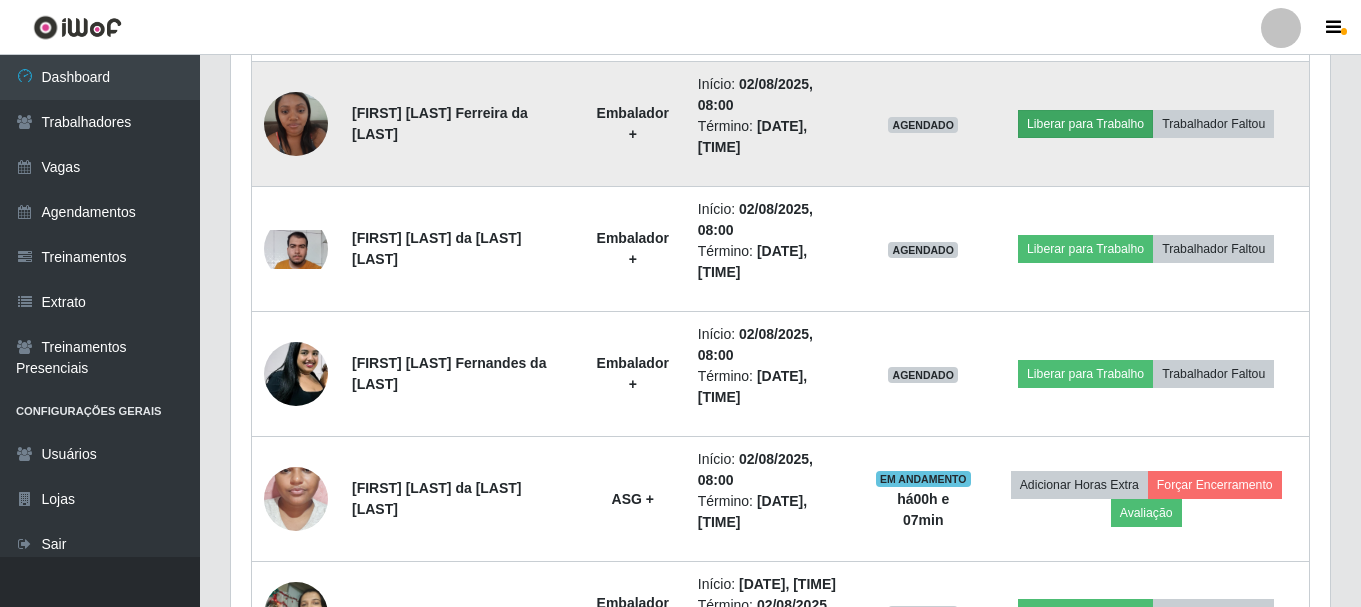 scroll, scrollTop: 999585, scrollLeft: 998911, axis: both 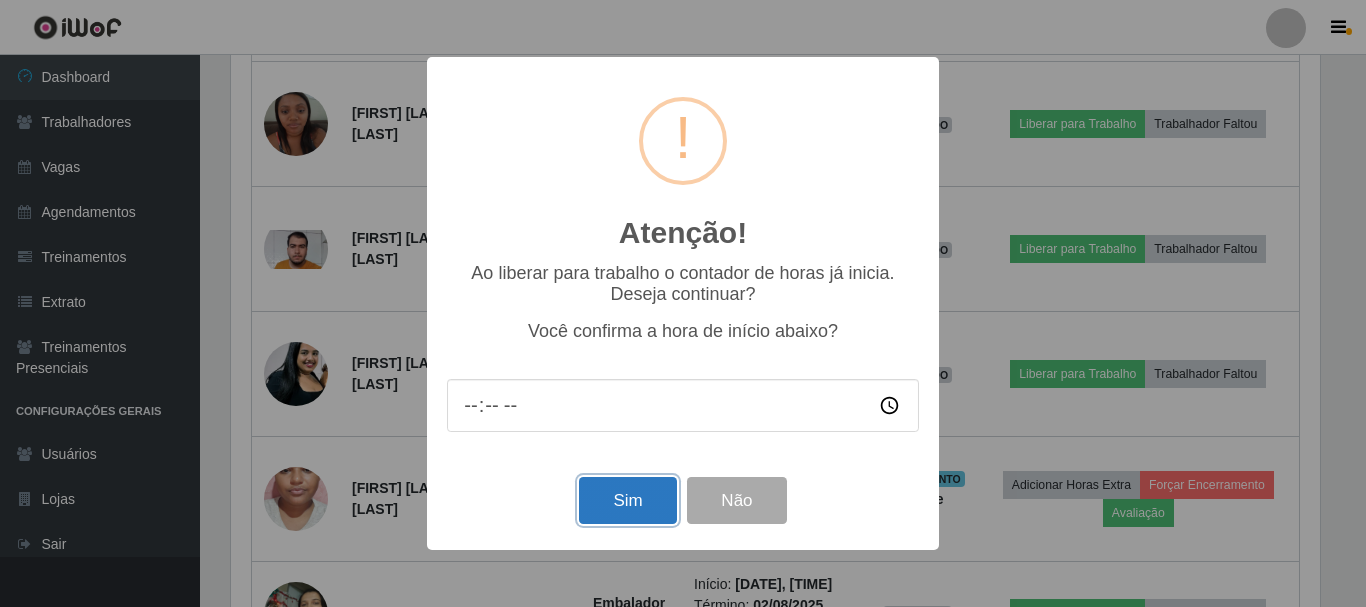 click on "Sim" at bounding box center [627, 500] 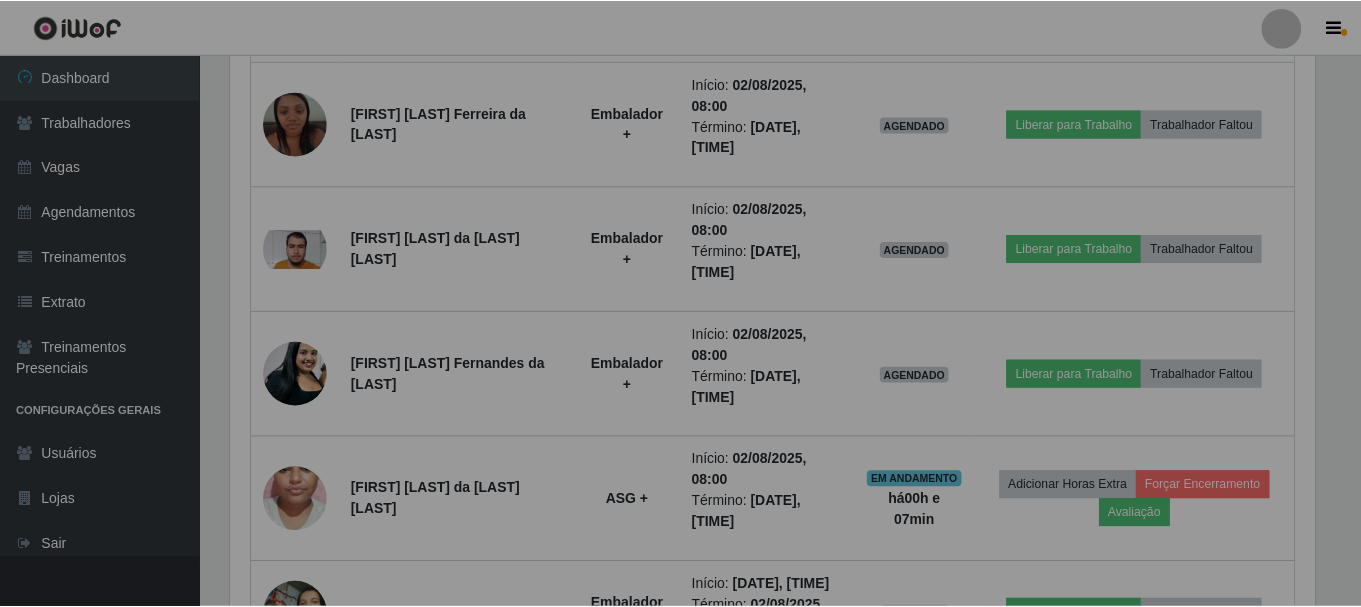 scroll, scrollTop: 999585, scrollLeft: 998901, axis: both 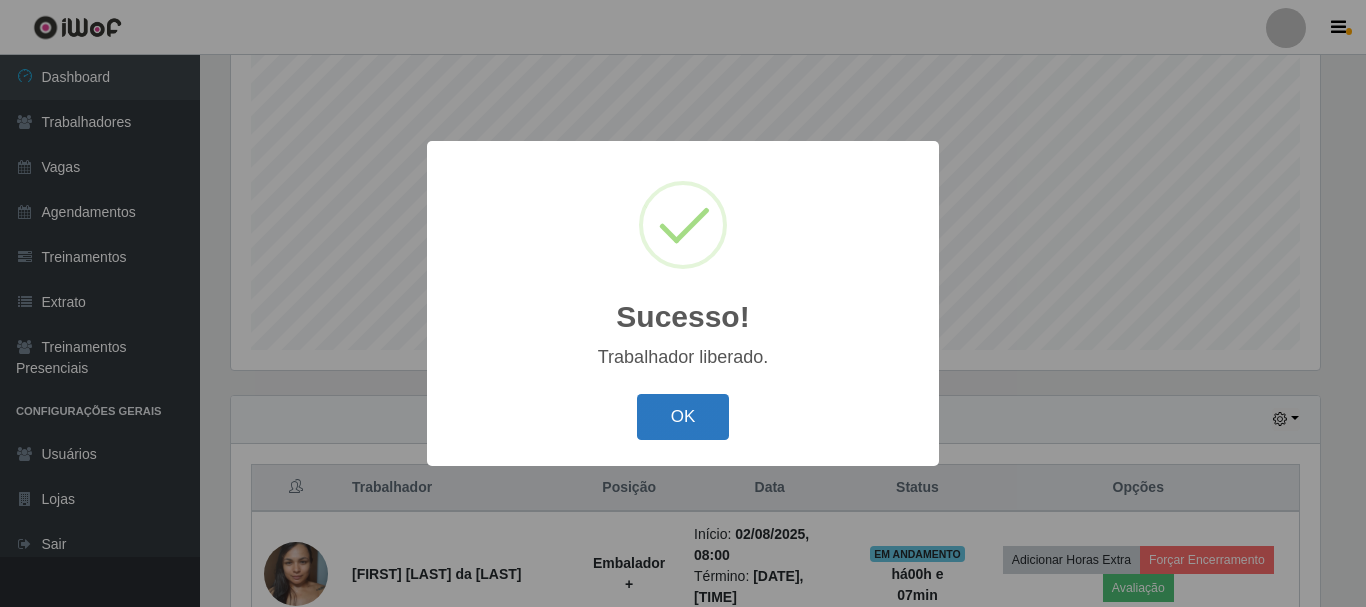 click on "OK" at bounding box center [683, 417] 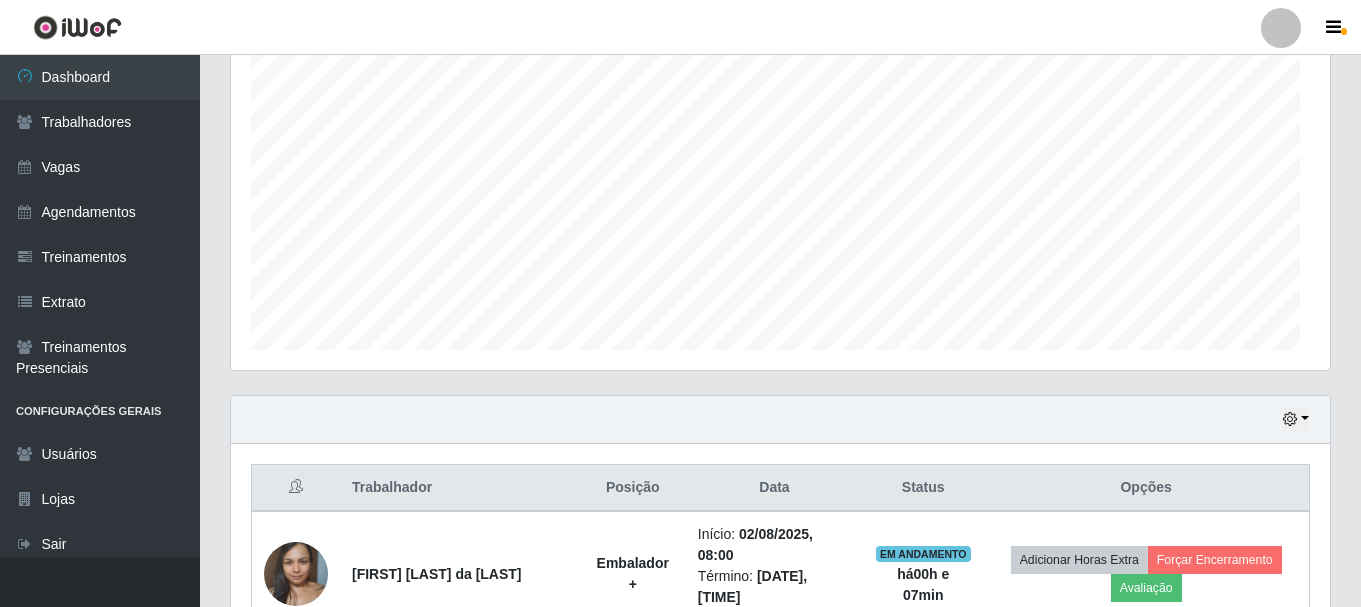 scroll, scrollTop: 565, scrollLeft: 0, axis: vertical 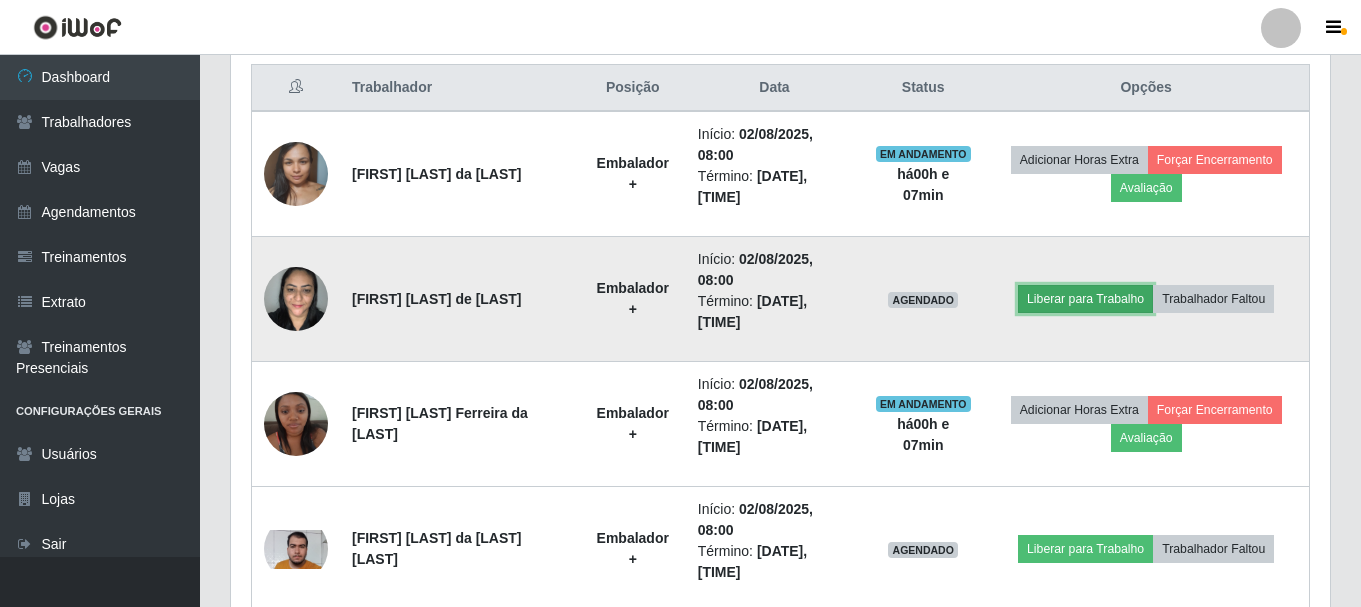 click on "Liberar para Trabalho" at bounding box center [1085, 299] 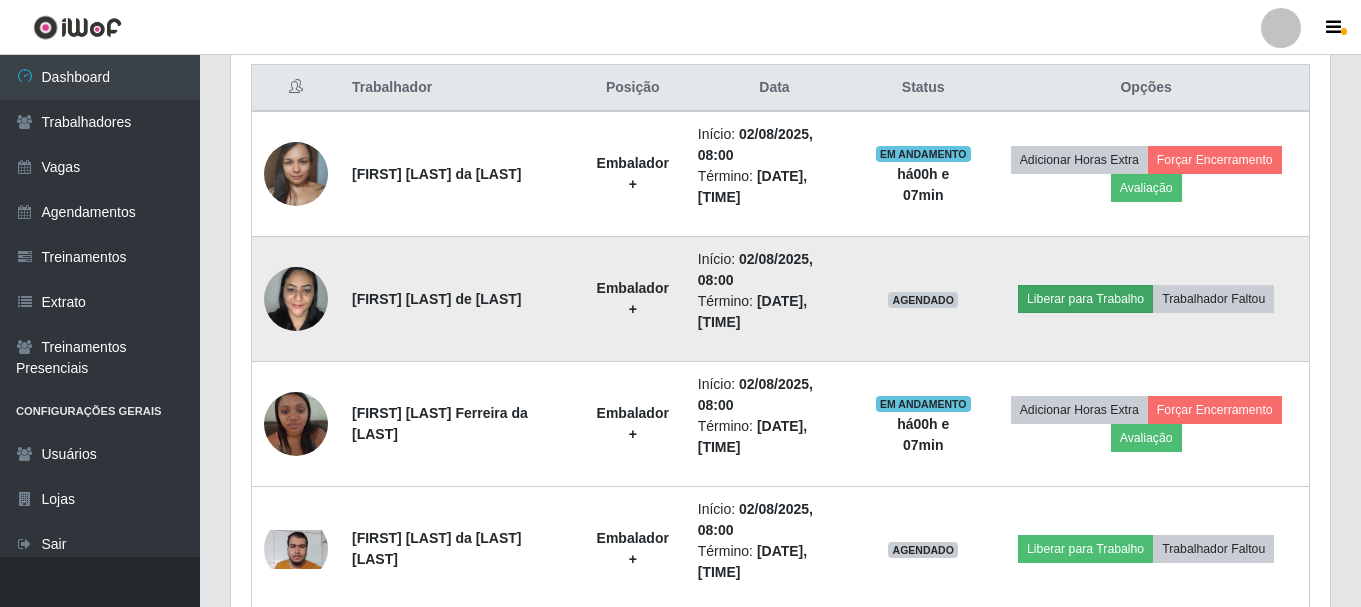scroll 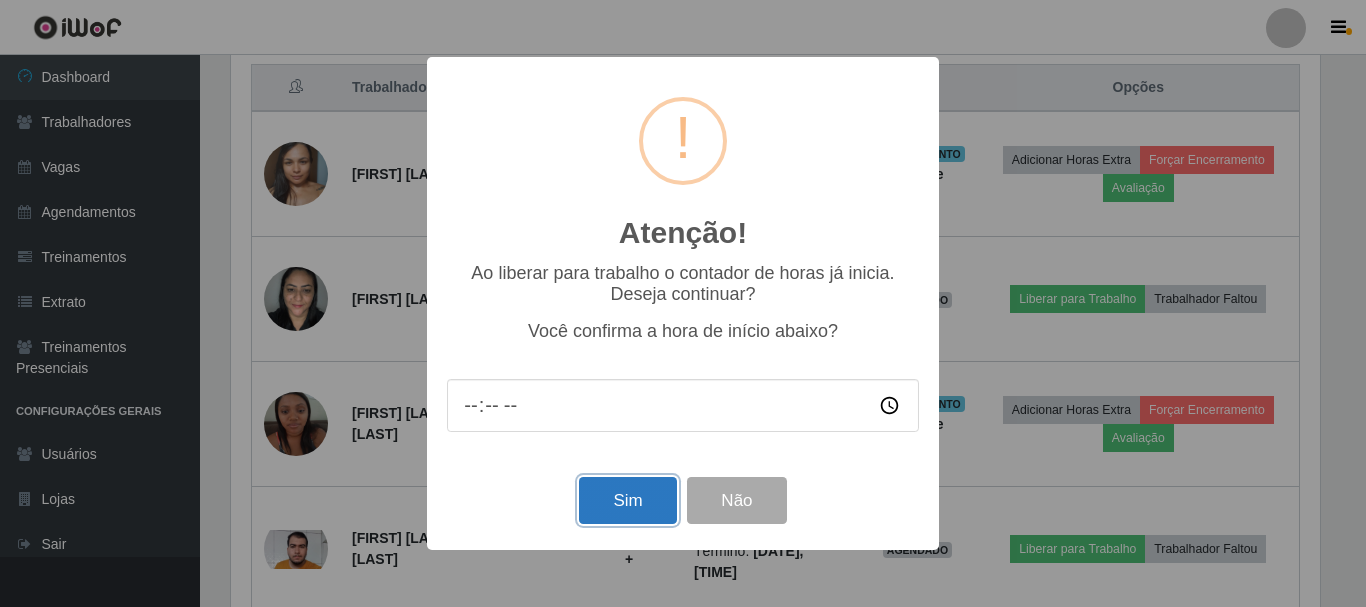 click on "Sim" at bounding box center (627, 500) 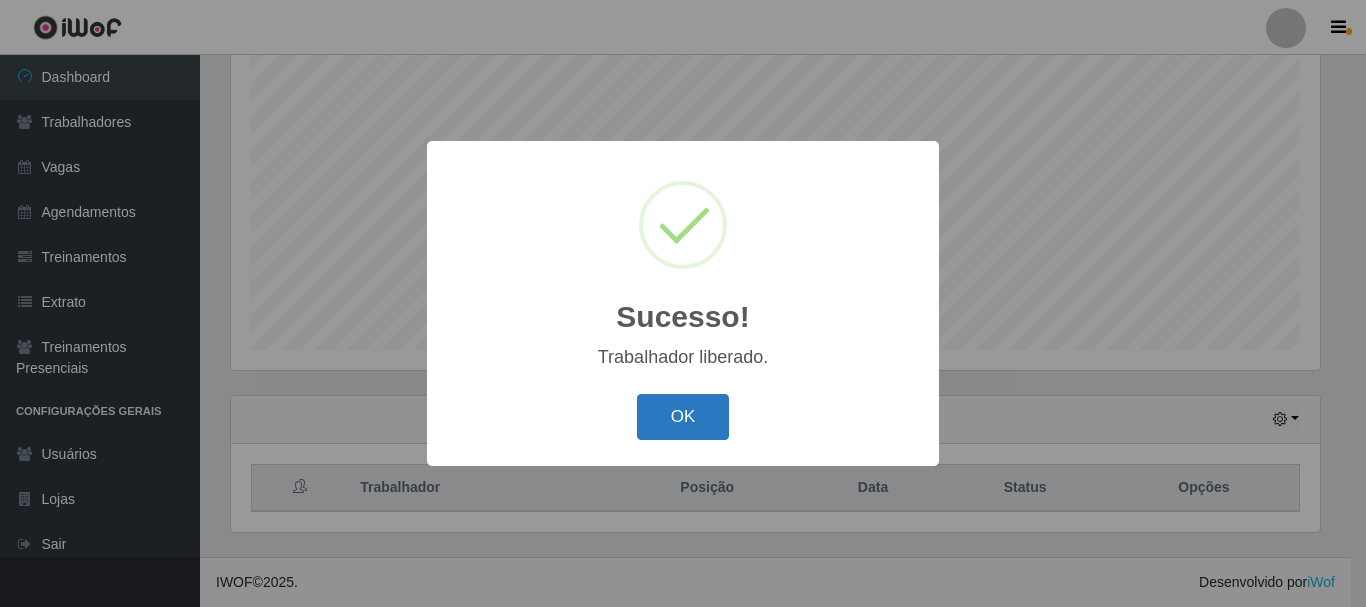 drag, startPoint x: 673, startPoint y: 373, endPoint x: 694, endPoint y: 409, distance: 41.677334 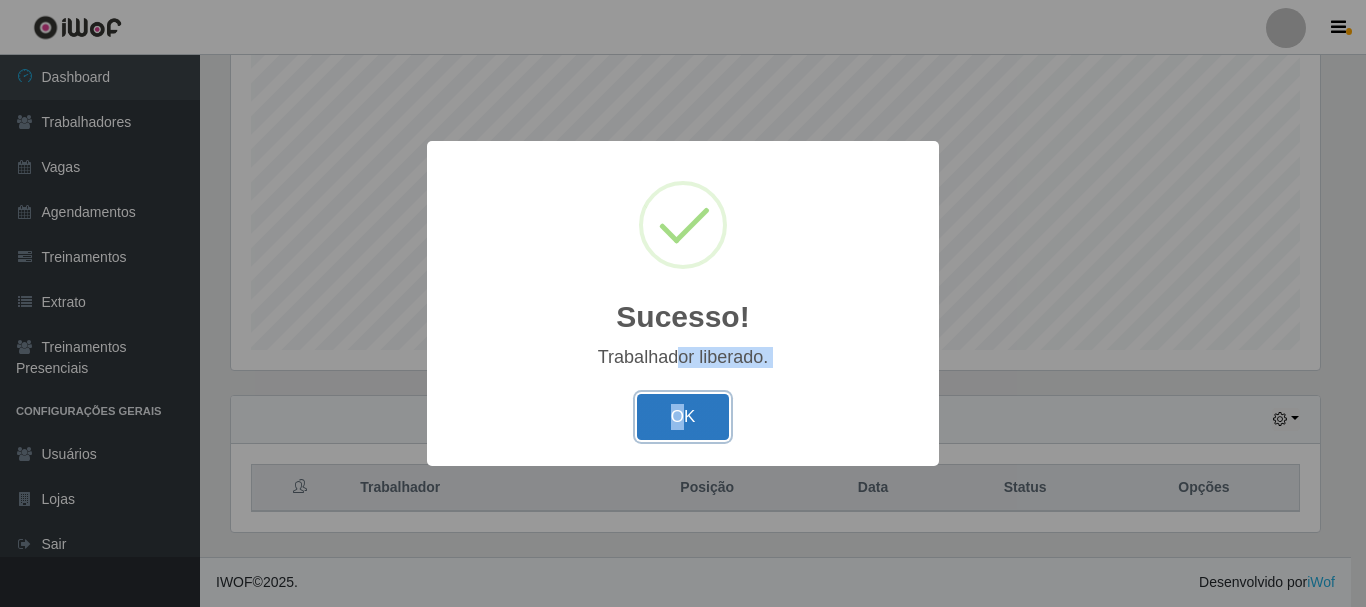 click on "OK" at bounding box center (683, 417) 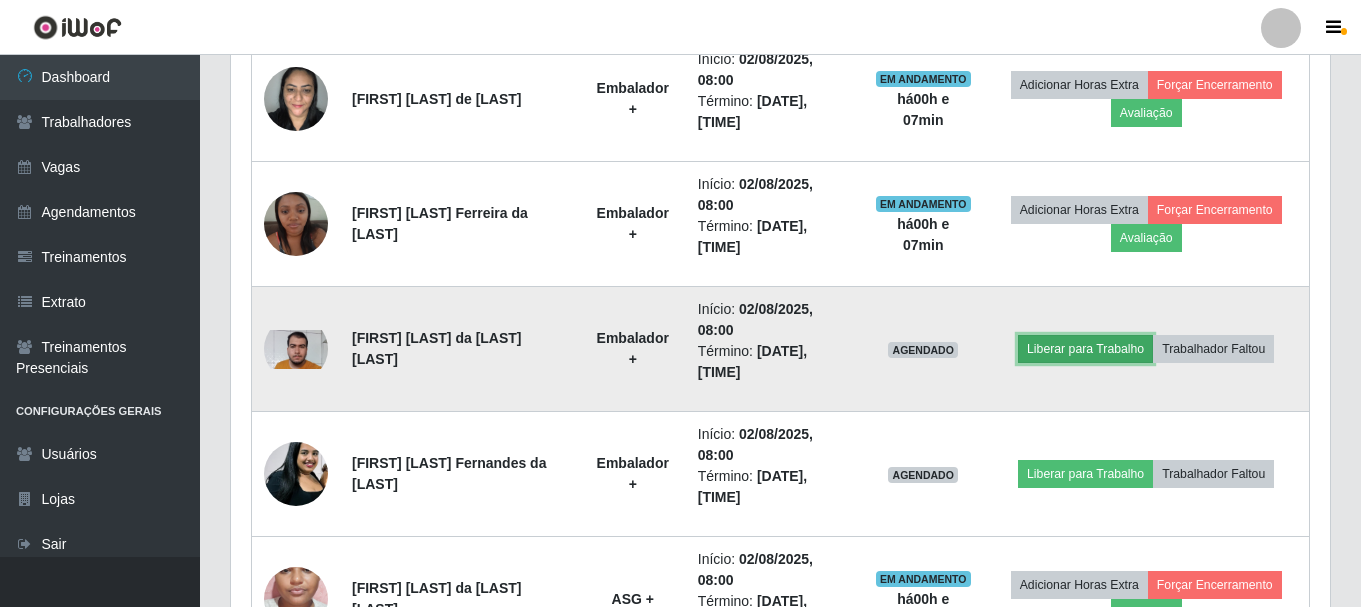 click on "Liberar para Trabalho" at bounding box center [1085, 349] 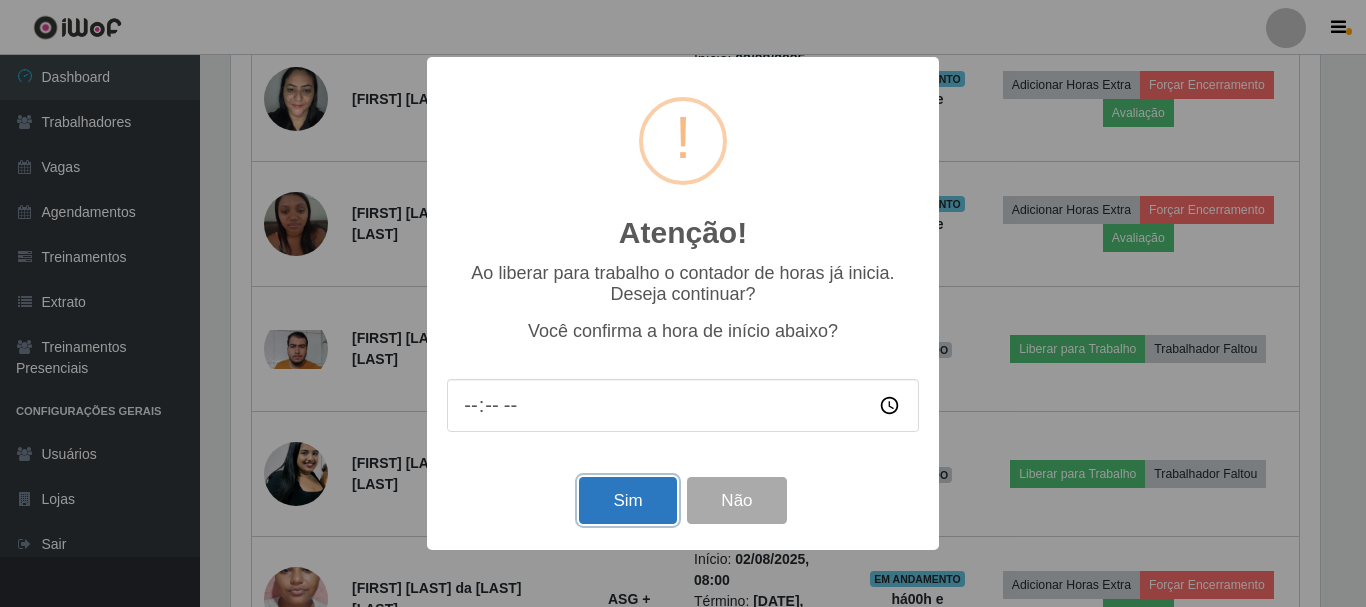 click on "Sim" at bounding box center [627, 500] 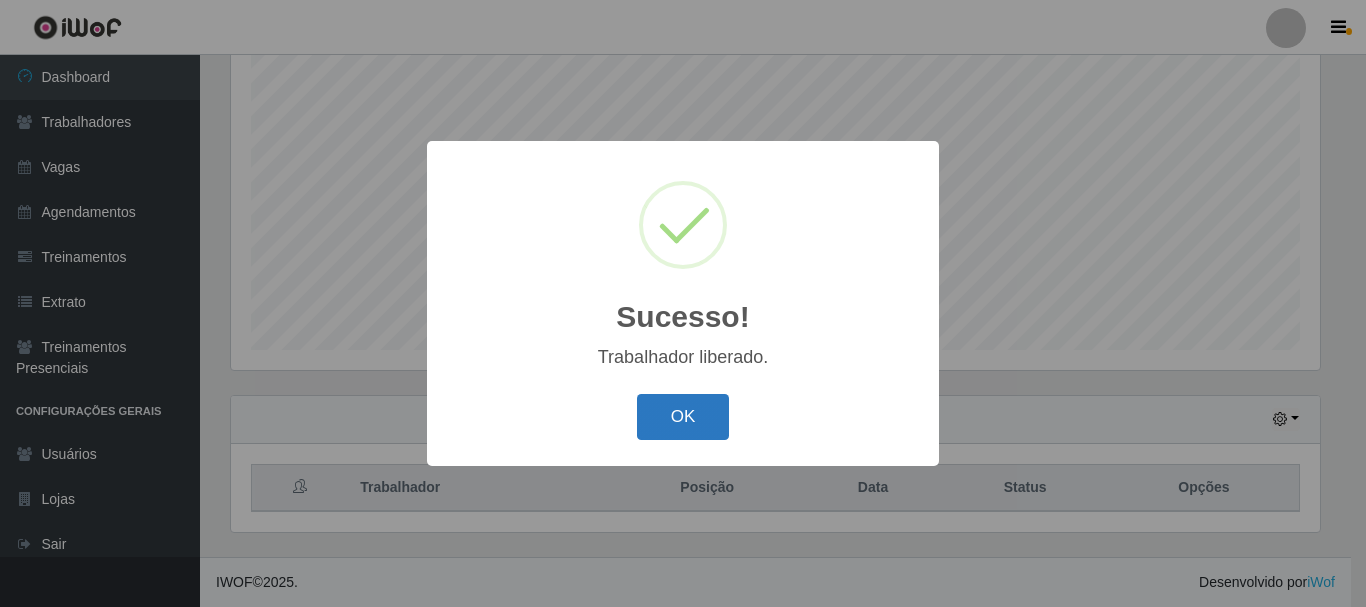 click on "OK" at bounding box center (683, 417) 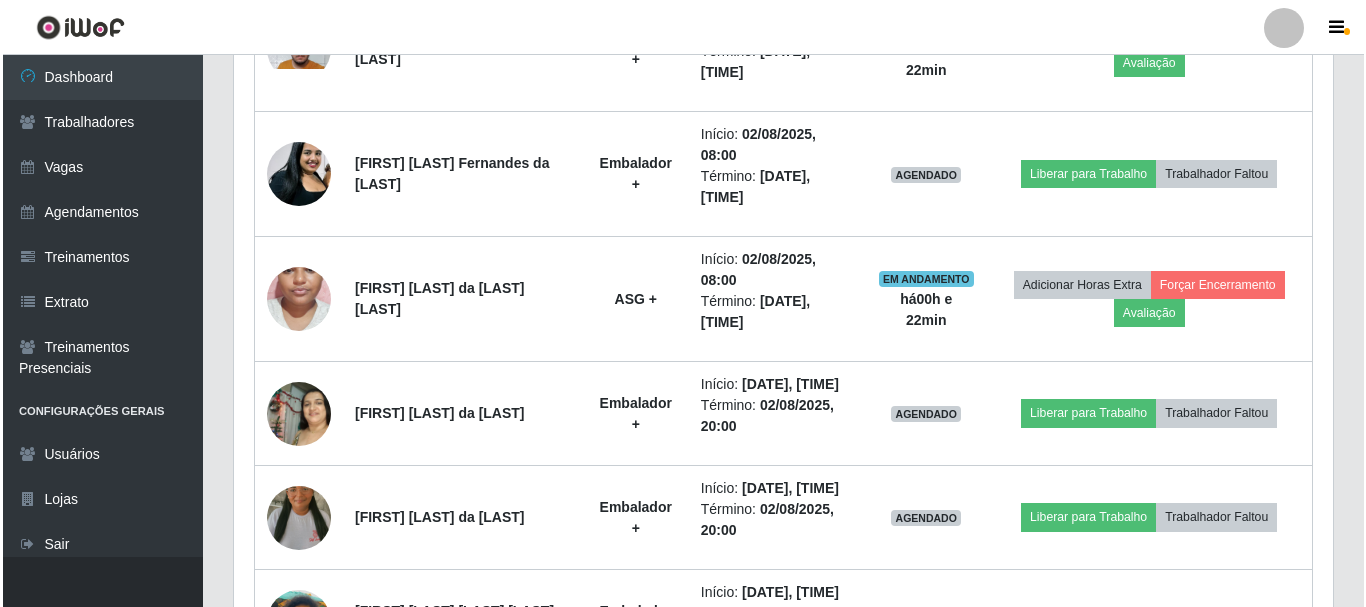 scroll, scrollTop: 1165, scrollLeft: 0, axis: vertical 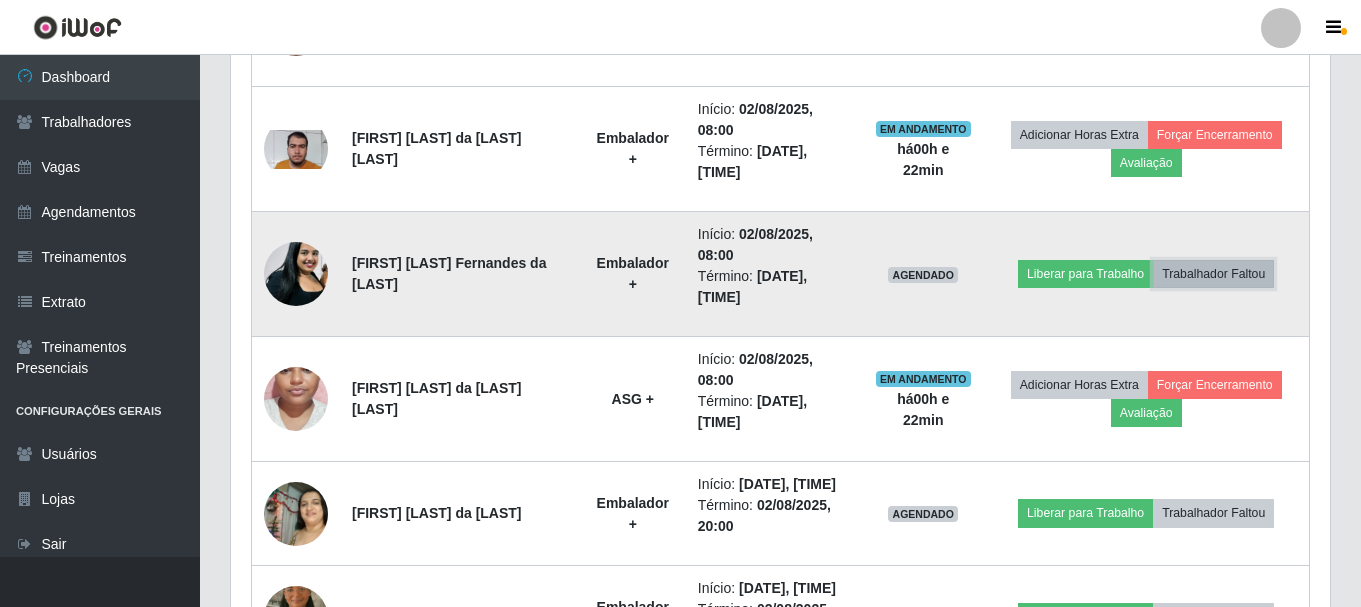 click on "Trabalhador Faltou" at bounding box center (1213, 274) 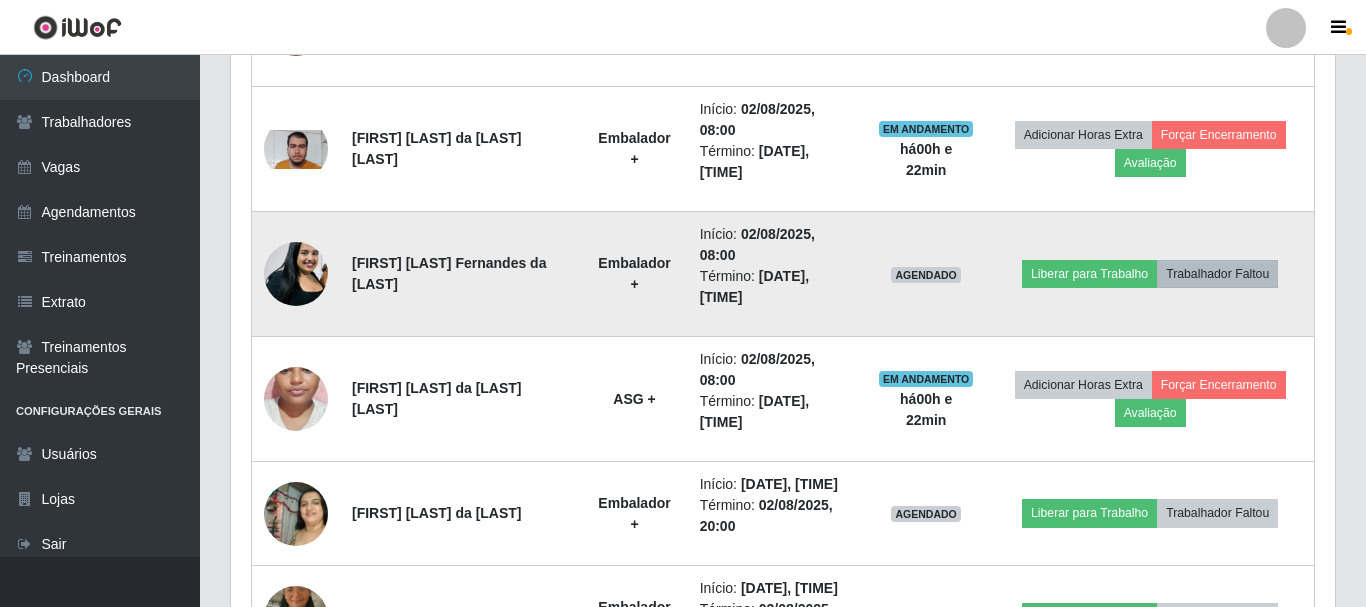 scroll, scrollTop: 999585, scrollLeft: 998911, axis: both 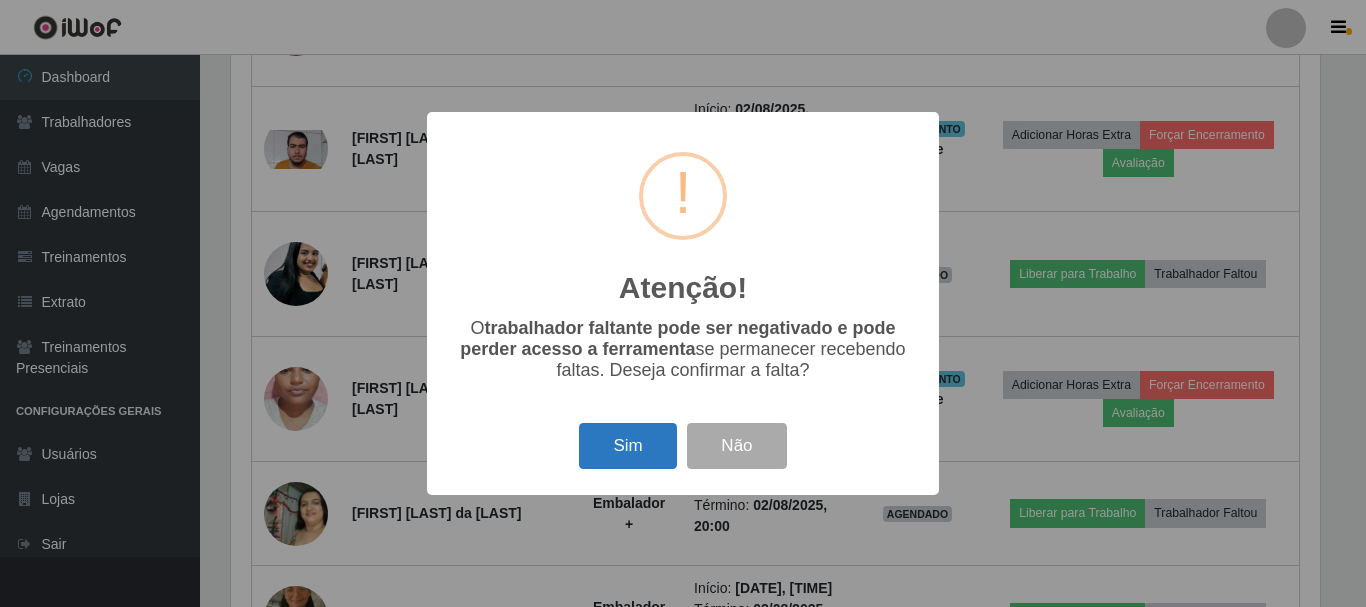 click on "Sim" at bounding box center [627, 446] 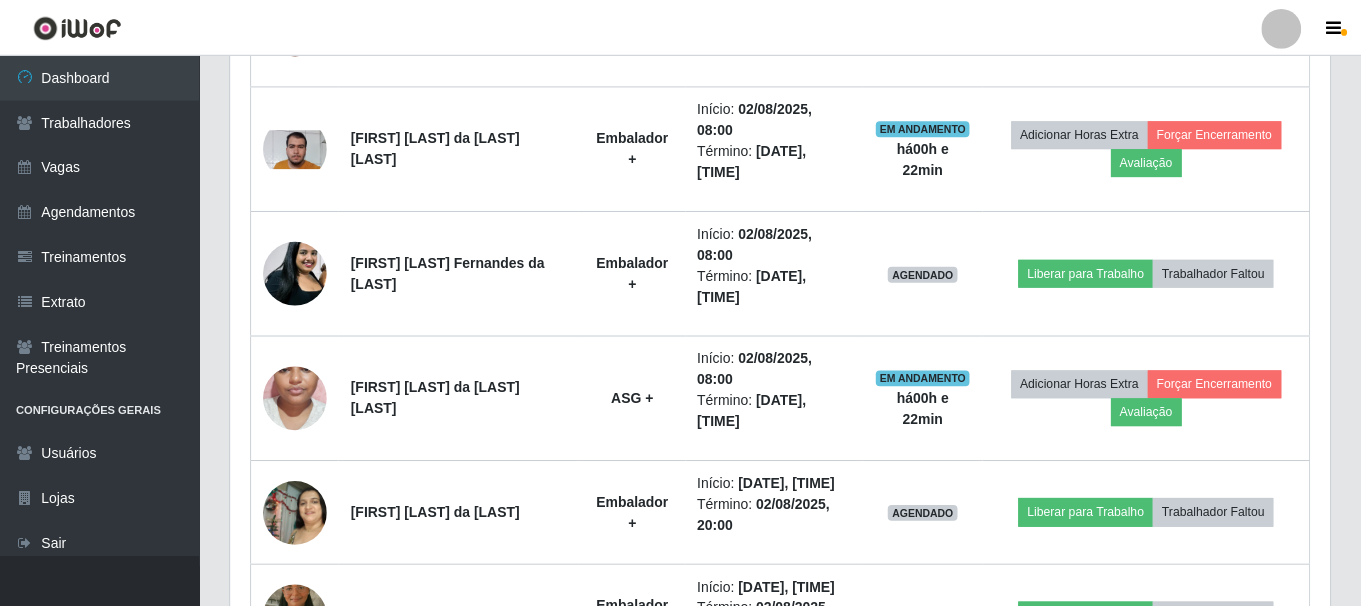 scroll, scrollTop: 999585, scrollLeft: 998901, axis: both 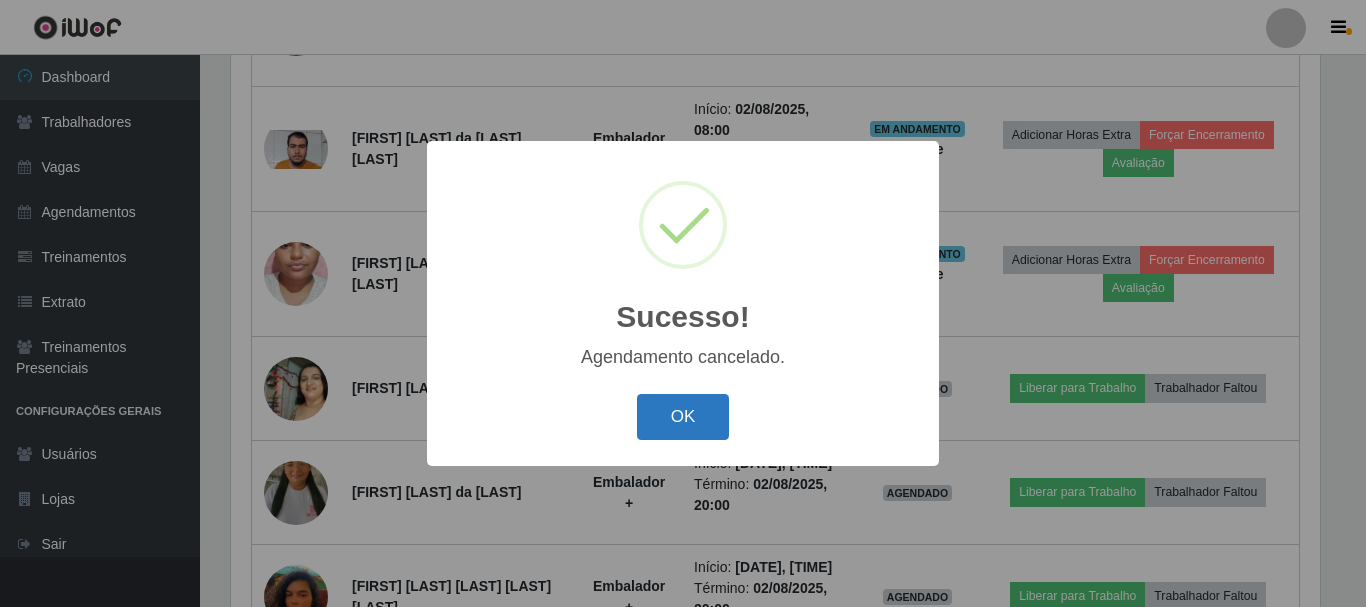 click on "OK" at bounding box center (683, 417) 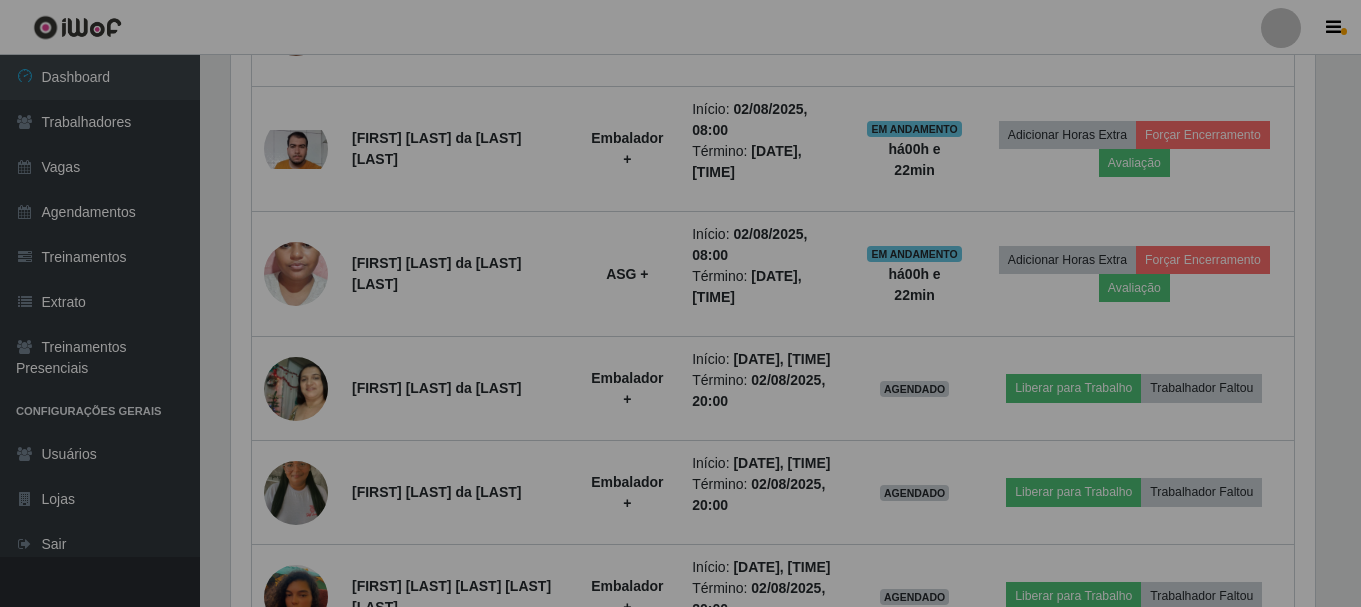 scroll, scrollTop: 999585, scrollLeft: 998901, axis: both 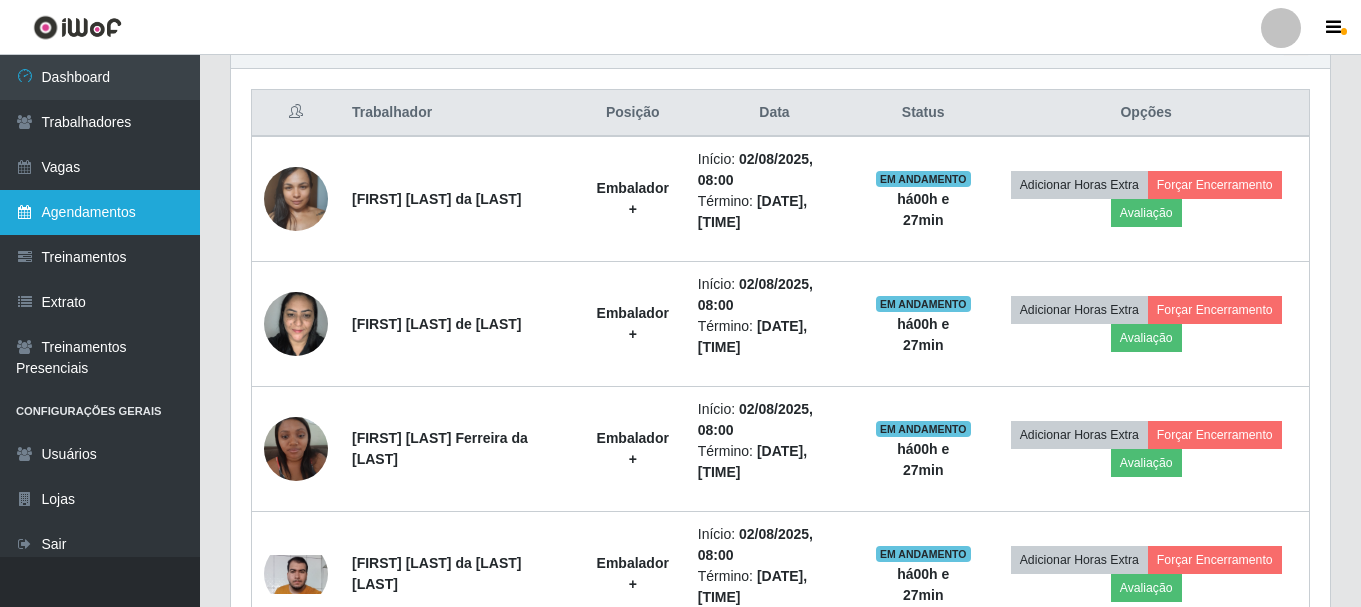 click on "Agendamentos" at bounding box center [100, 212] 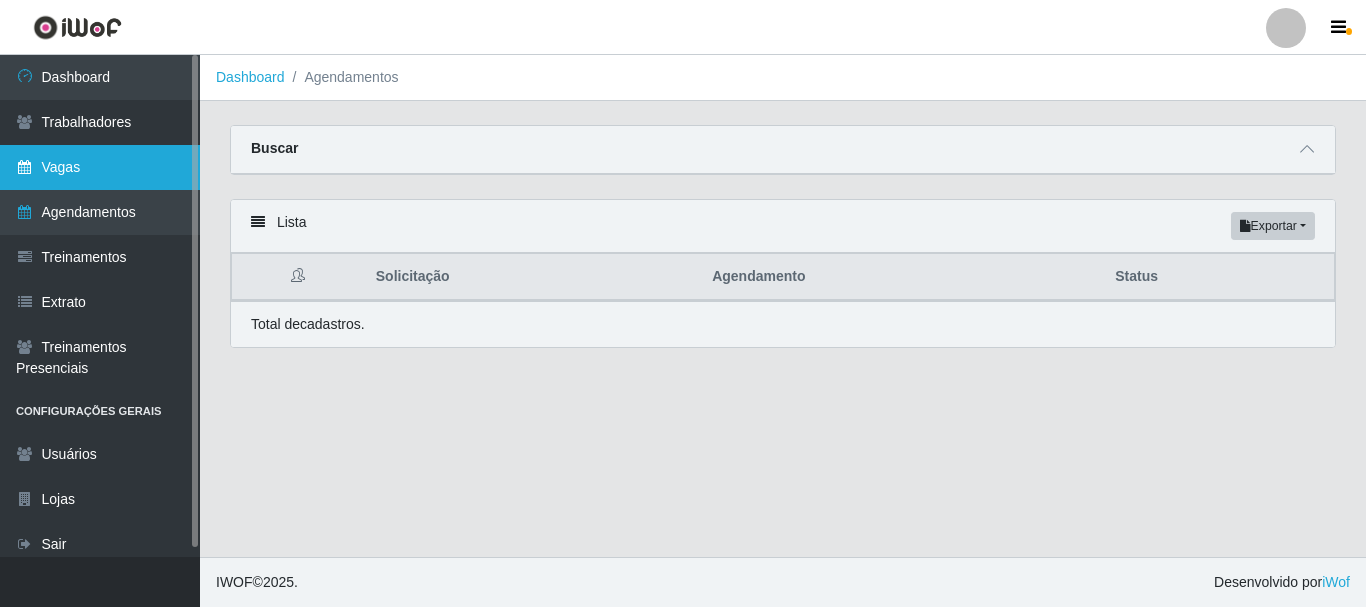 click on "Vagas" at bounding box center [100, 167] 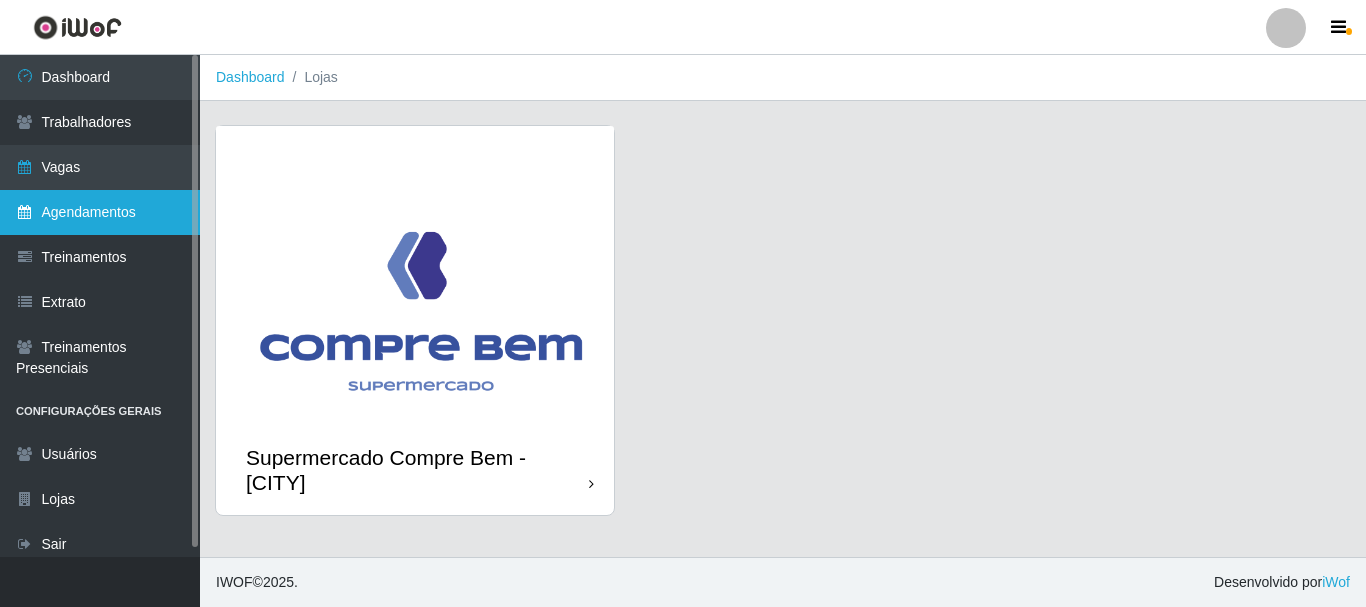 click on "Agendamentos" at bounding box center (100, 212) 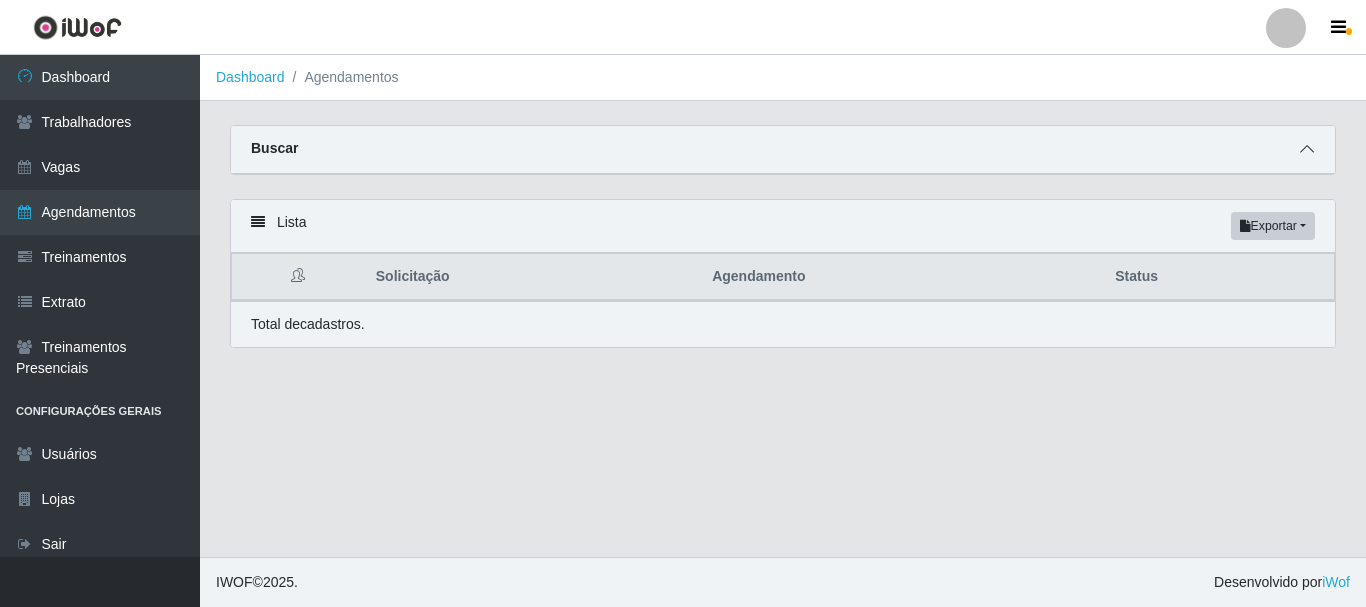 click at bounding box center [1307, 149] 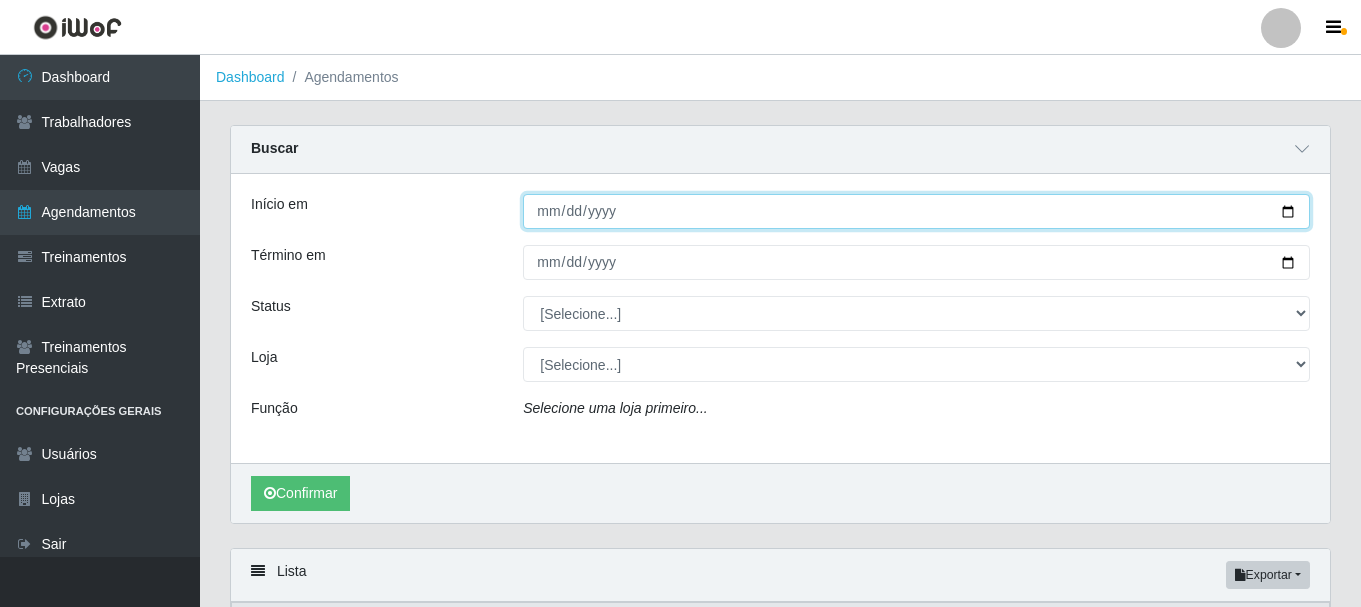click on "Início em" at bounding box center [916, 211] 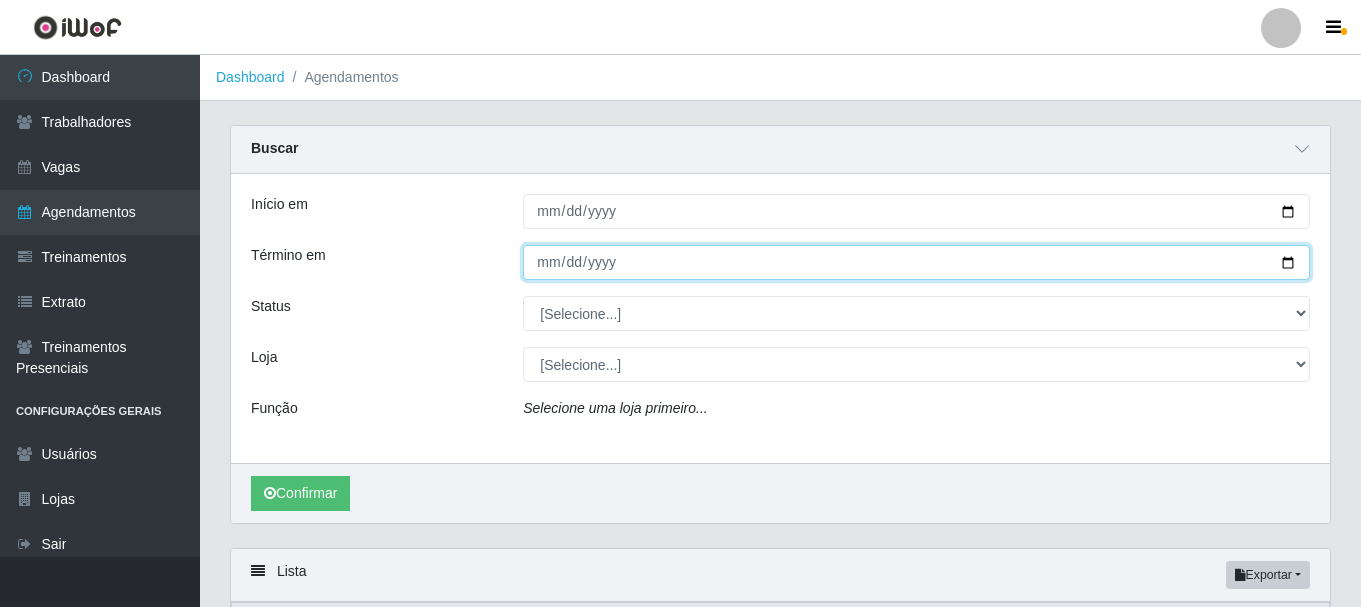 click on "Término em" at bounding box center (916, 262) 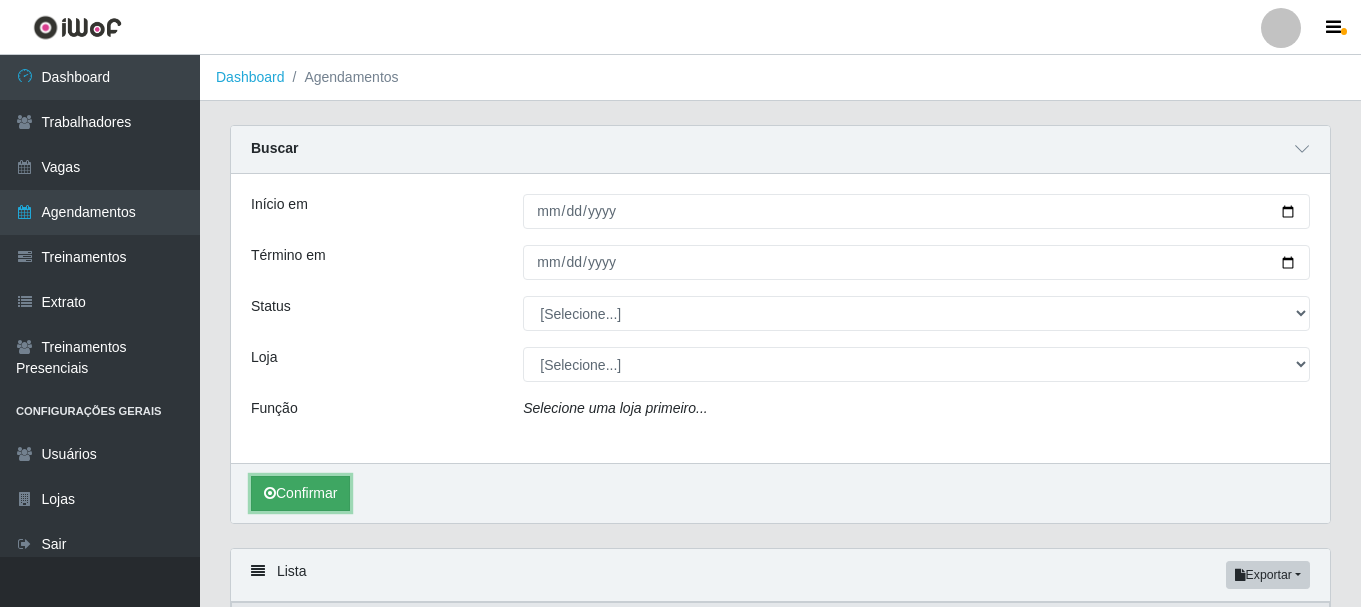 click on "Confirmar" at bounding box center [300, 493] 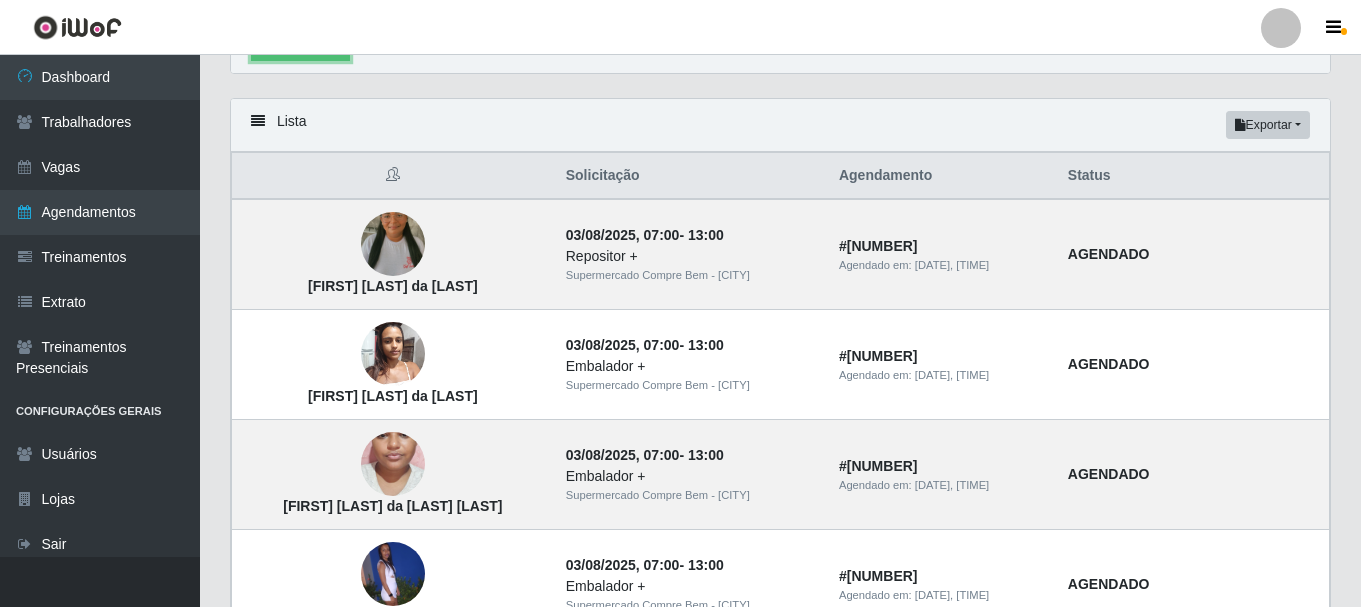 scroll, scrollTop: 50, scrollLeft: 0, axis: vertical 